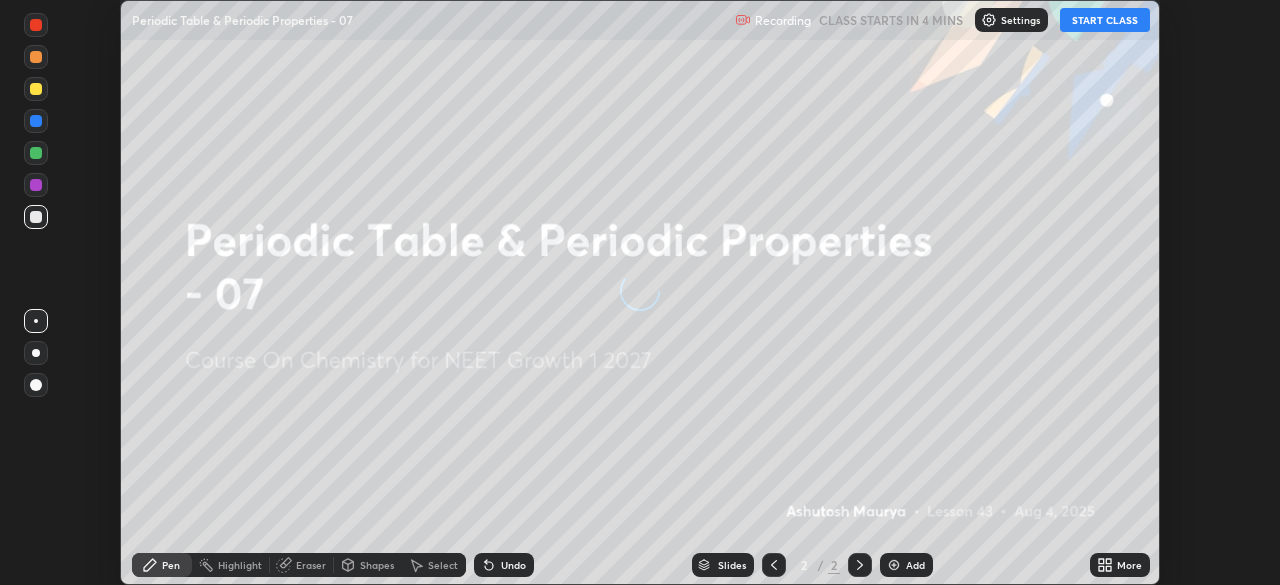 scroll, scrollTop: 0, scrollLeft: 0, axis: both 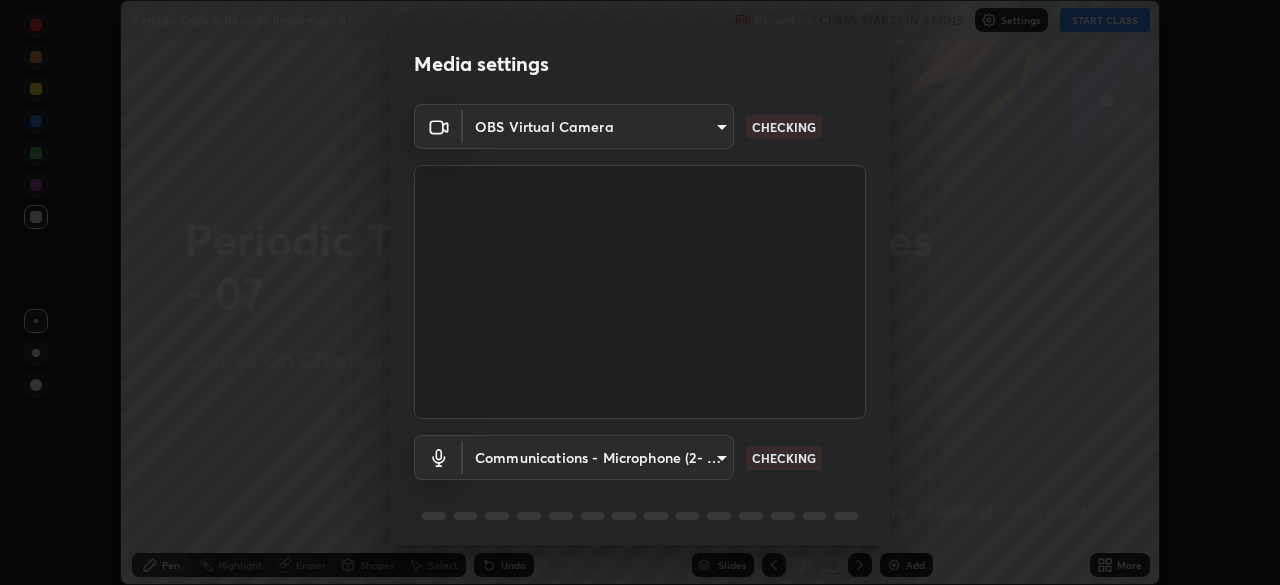 type on "1170694498857cb11788a0b7ae79d5cf1e08a6c331eb8d7031f90166f8fae325" 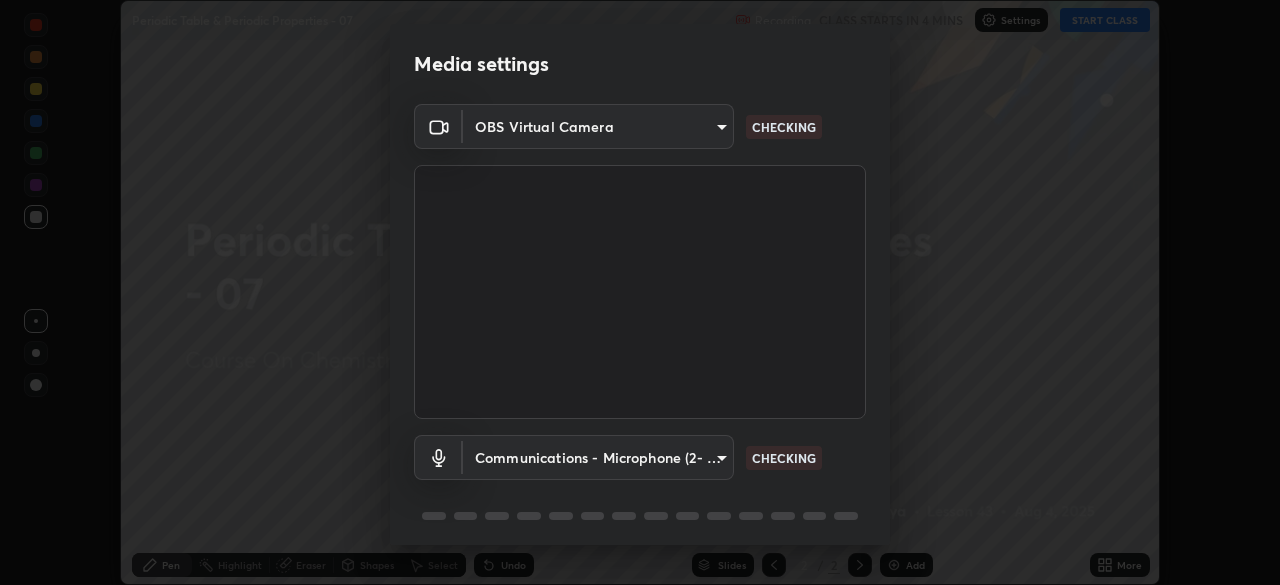 scroll, scrollTop: 71, scrollLeft: 0, axis: vertical 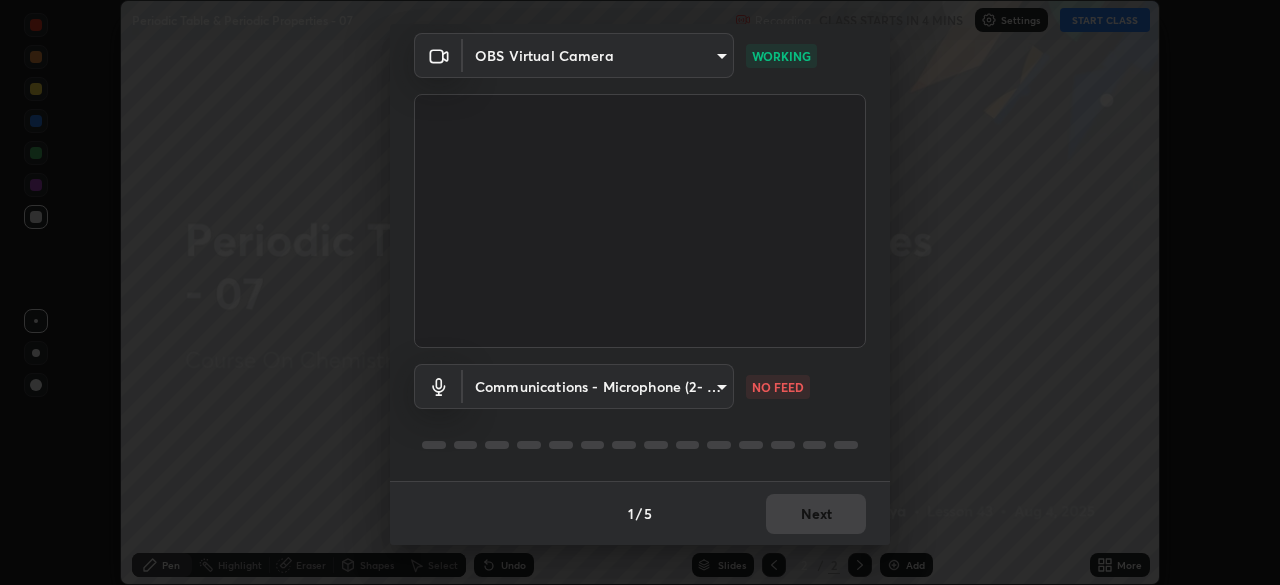 click on "Erase all Periodic Table & Periodic Properties - 07 Recording CLASS STARTS IN 4 MINS Settings START CLASS Setting up your live class Periodic Table & Periodic Properties - 07 • L43 of Course On Chemistry for NEET Growth 1 2027 [PERSON] Pen Highlight Eraser Shapes Select Undo Slides 2 / 2 Add More No doubts shared Encourage your learners to ask a doubt for better clarity Report an issue Reason for reporting Buffering Chat not working Audio - Video sync issue Educator video quality low ​ Attach an image Report Media settings OBS Virtual Camera 1170694498857cb11788a0b7ae79d5cf1e08a6c331eb8d7031f90166f8fae325 WORKING Communications - Microphone (2- High Definition Audio Device) communications NO FEED 1 / 5 Next" at bounding box center (640, 292) 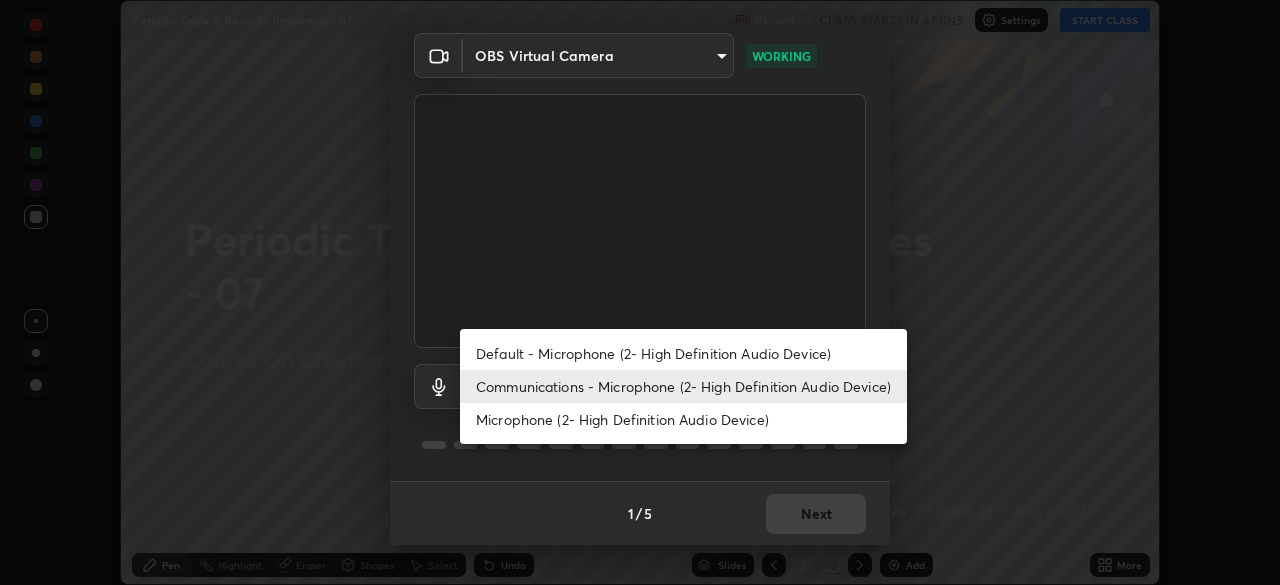 click on "Default - Microphone (2- High Definition Audio Device)" at bounding box center (683, 353) 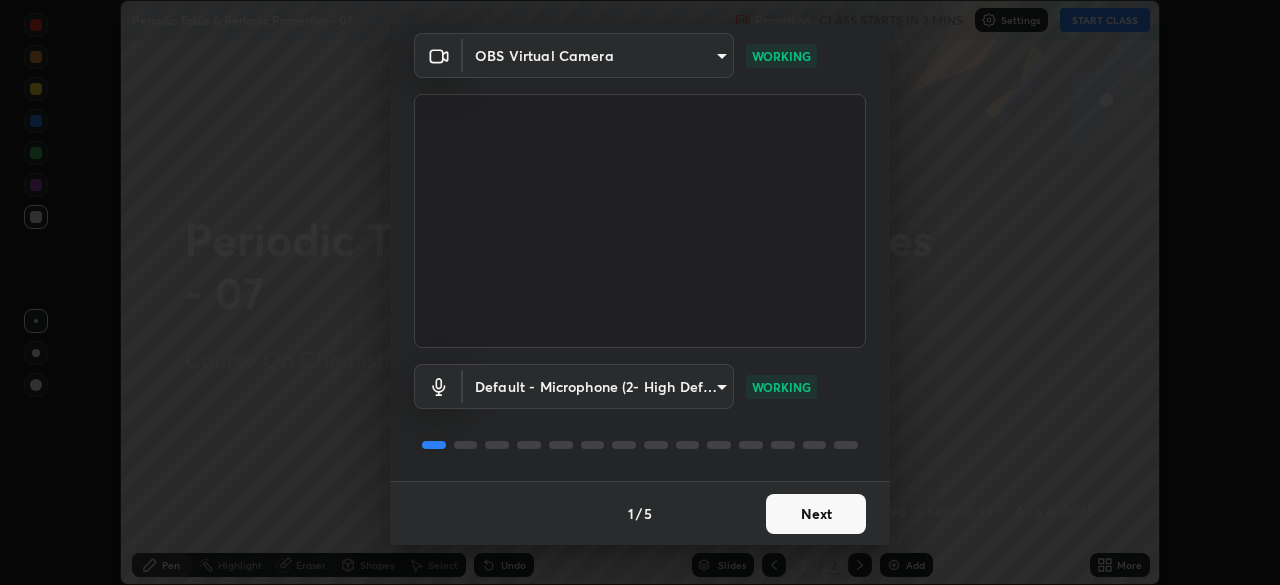 click on "Next" at bounding box center [816, 514] 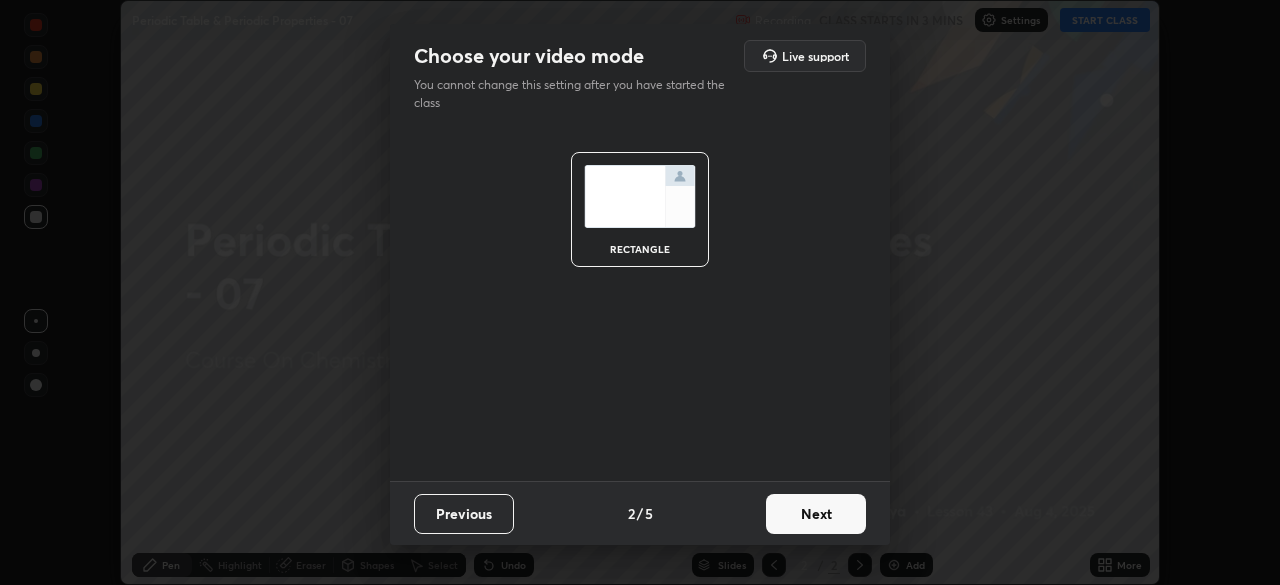 scroll, scrollTop: 0, scrollLeft: 0, axis: both 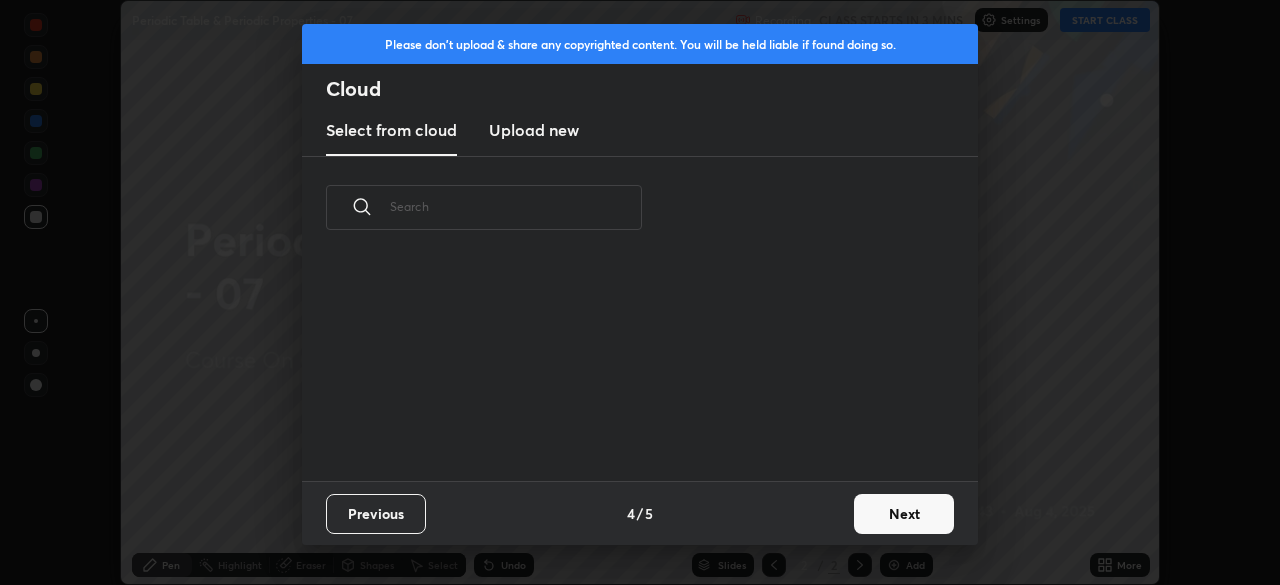 click on "Previous 4 / 5 Next" at bounding box center [640, 513] 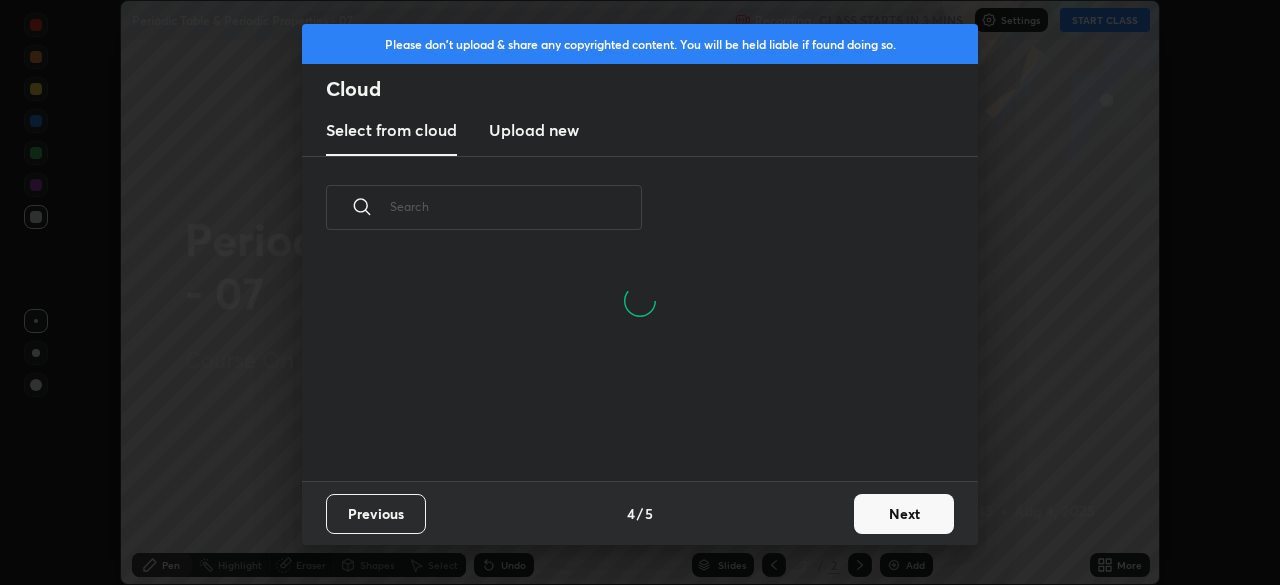 click on "Next" at bounding box center [904, 514] 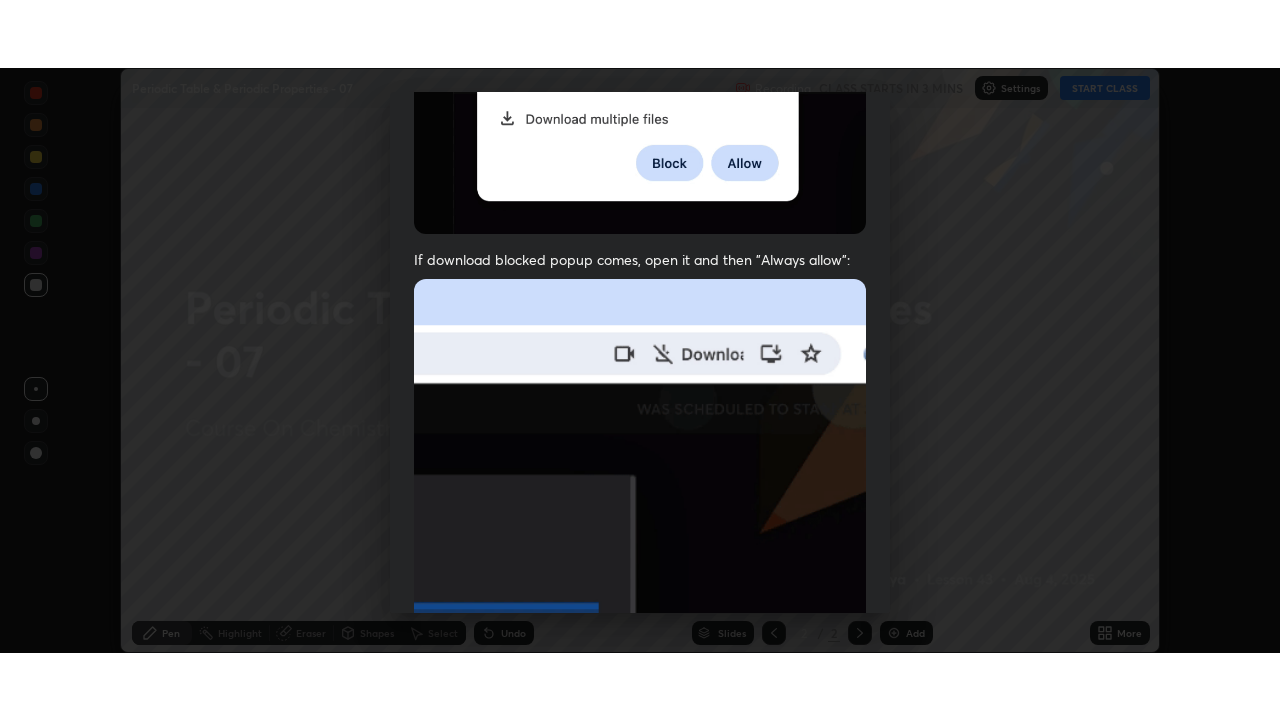 scroll, scrollTop: 479, scrollLeft: 0, axis: vertical 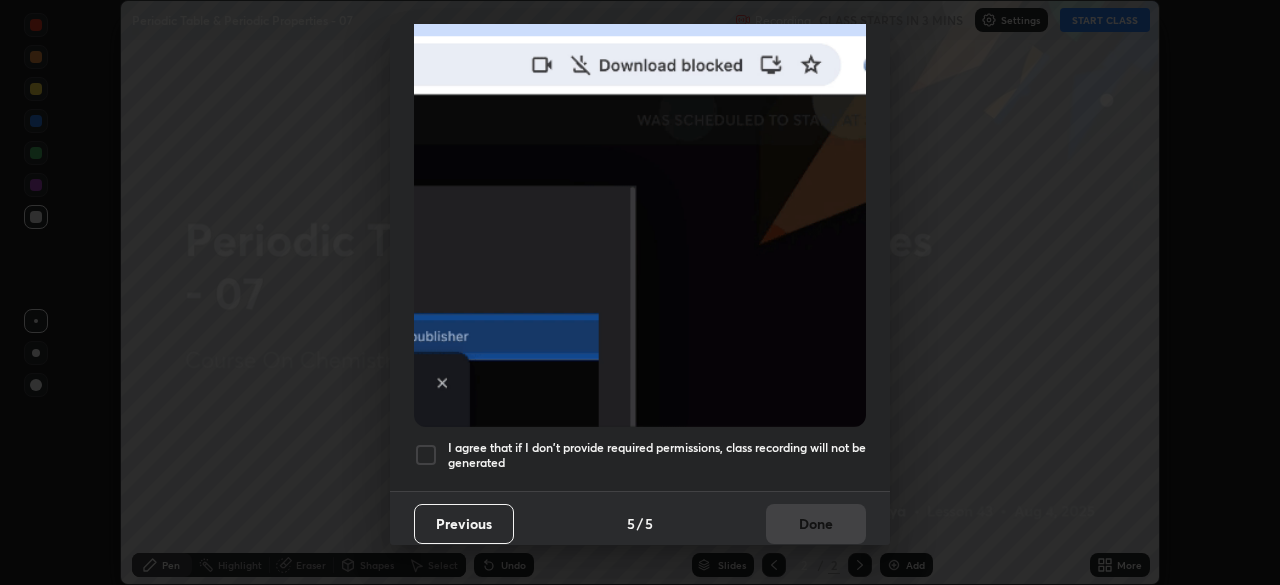 click on "I agree that if I don't provide required permissions, class recording will not be generated" at bounding box center (657, 455) 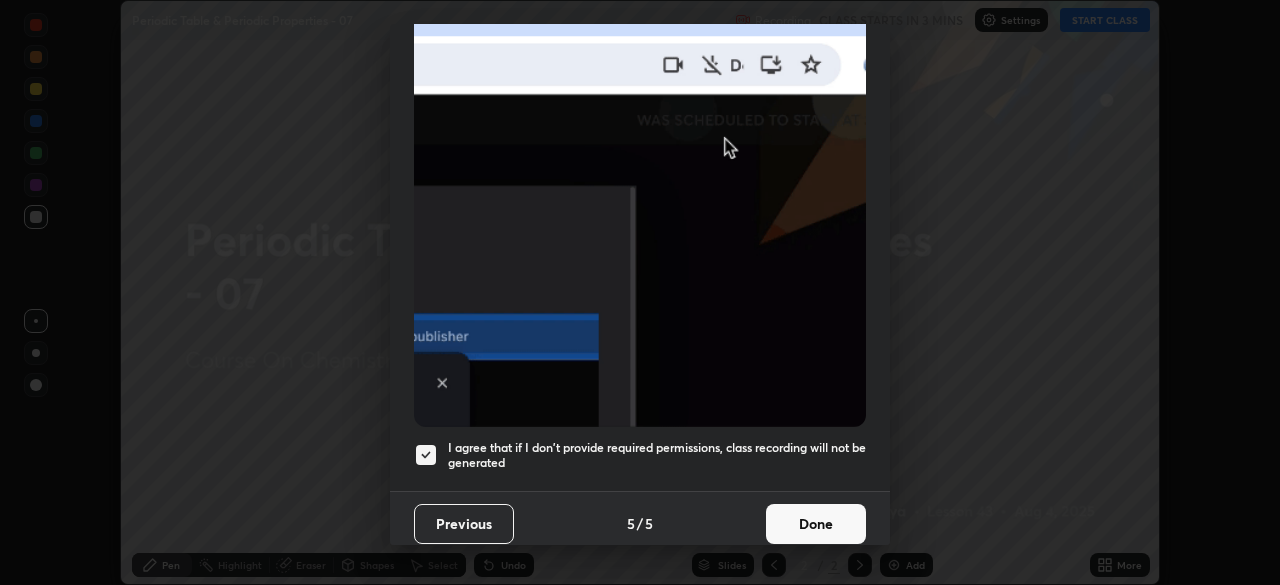 click on "Done" at bounding box center (816, 524) 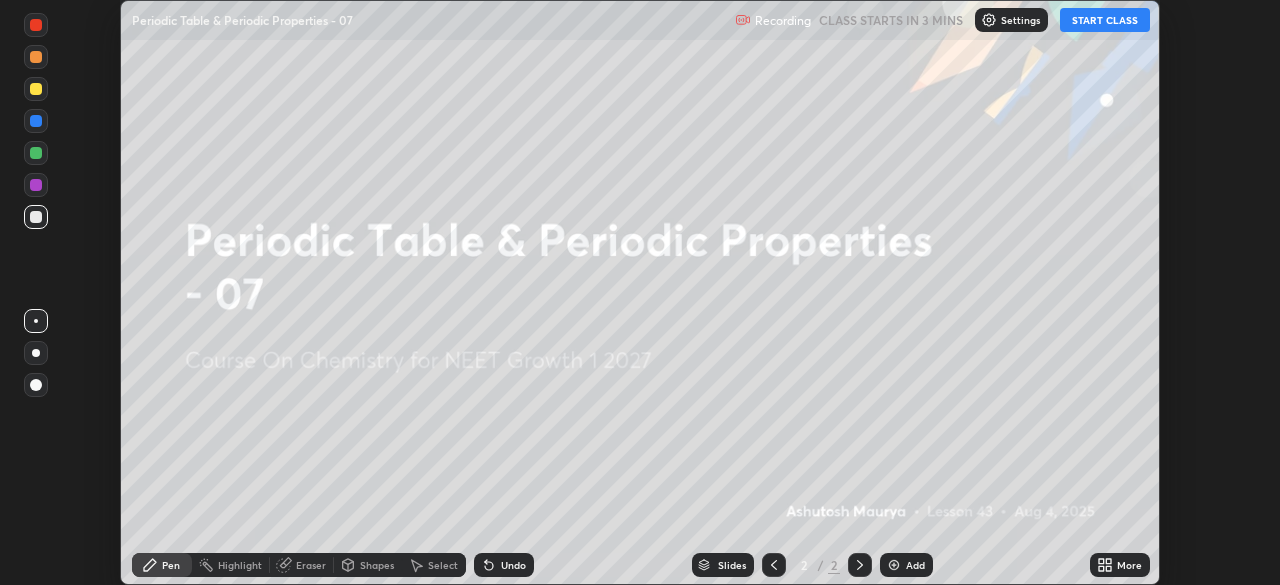 click 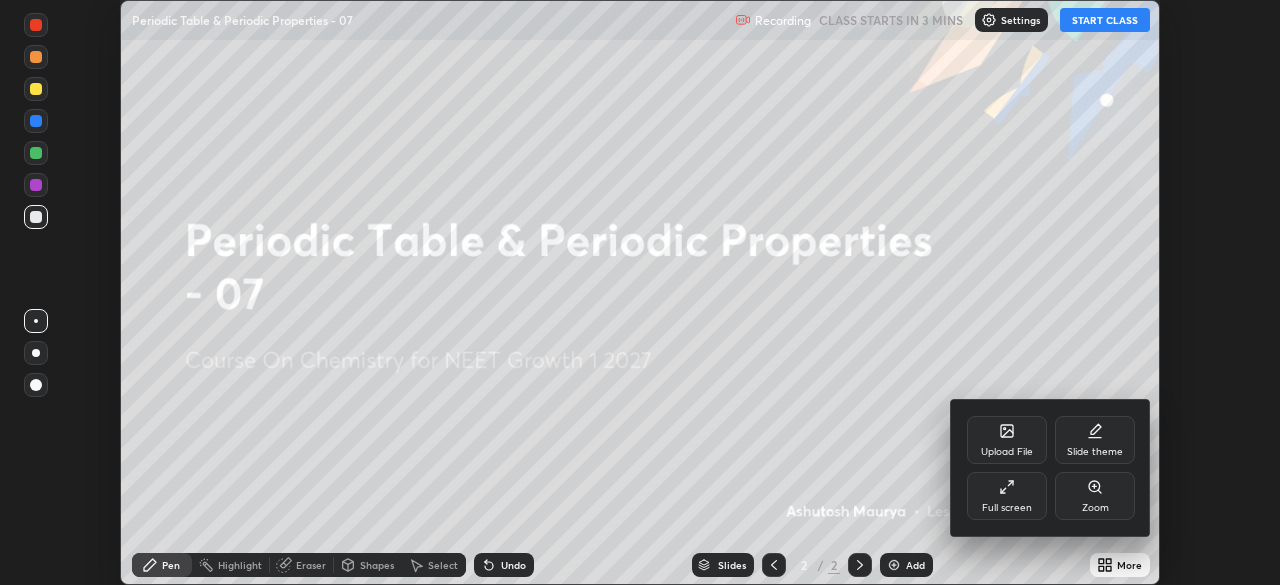 click on "Full screen" at bounding box center (1007, 508) 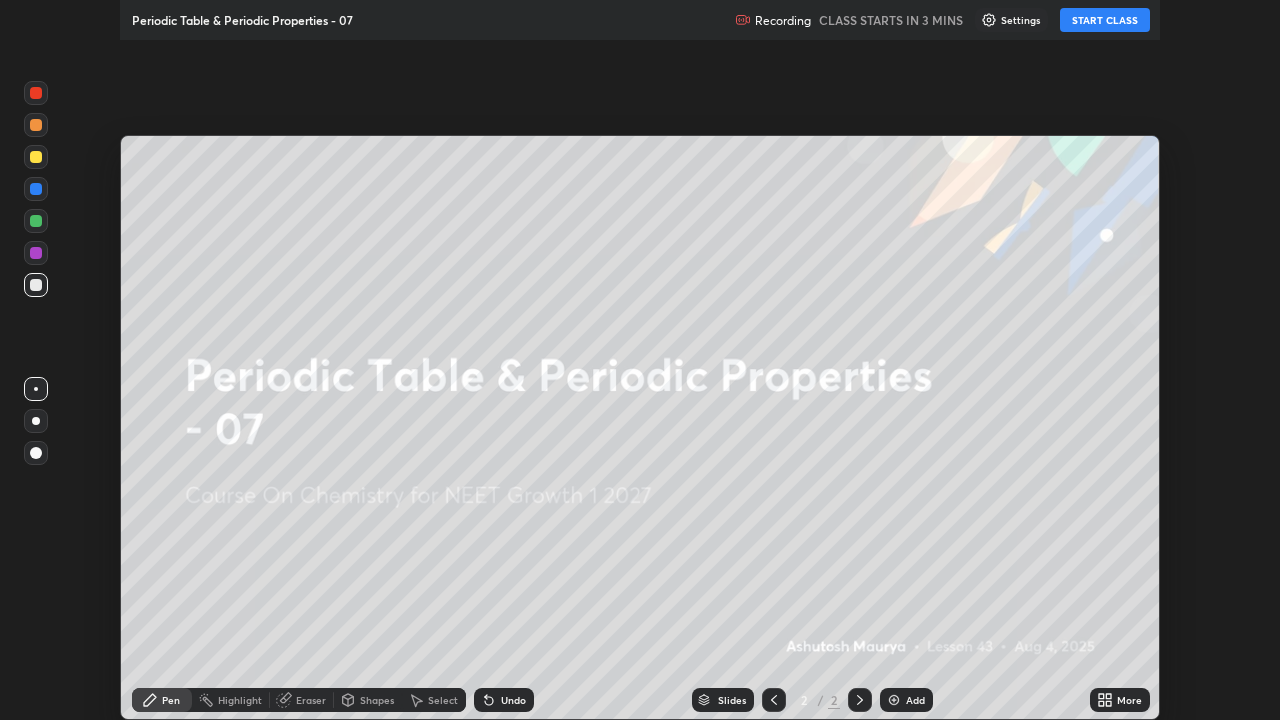 scroll, scrollTop: 99280, scrollLeft: 98720, axis: both 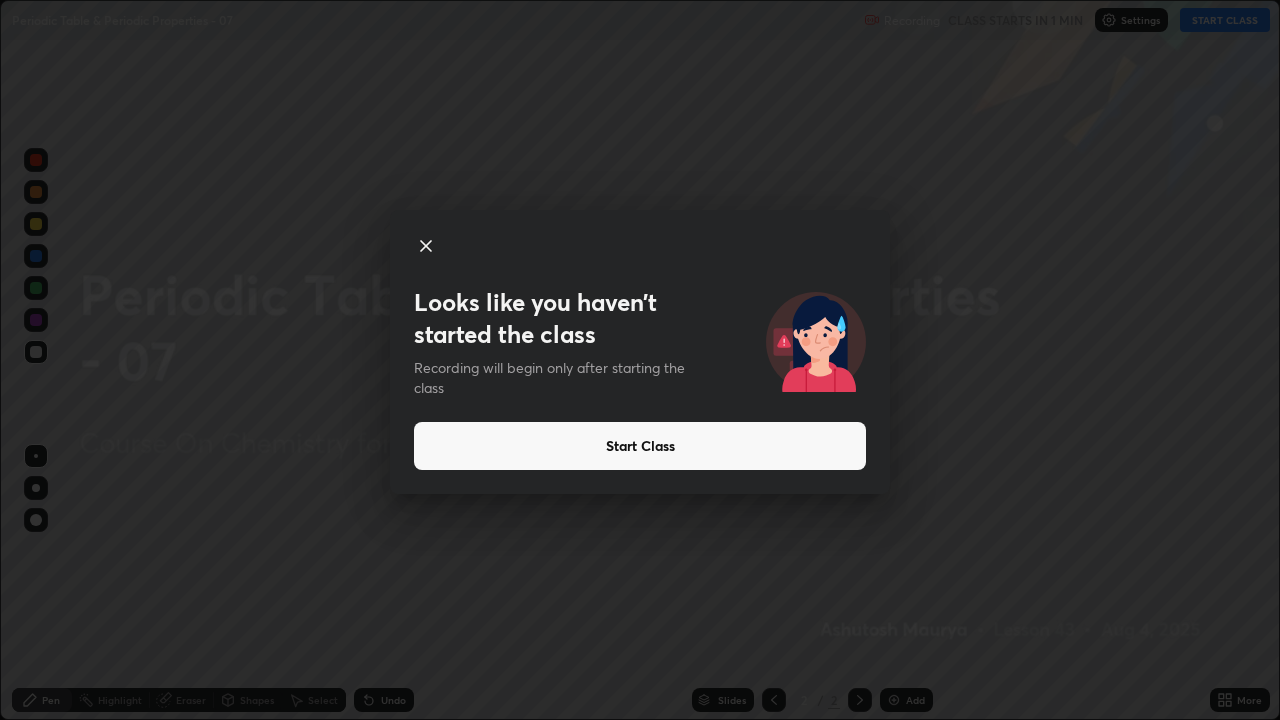 click on "Start Class" at bounding box center [640, 446] 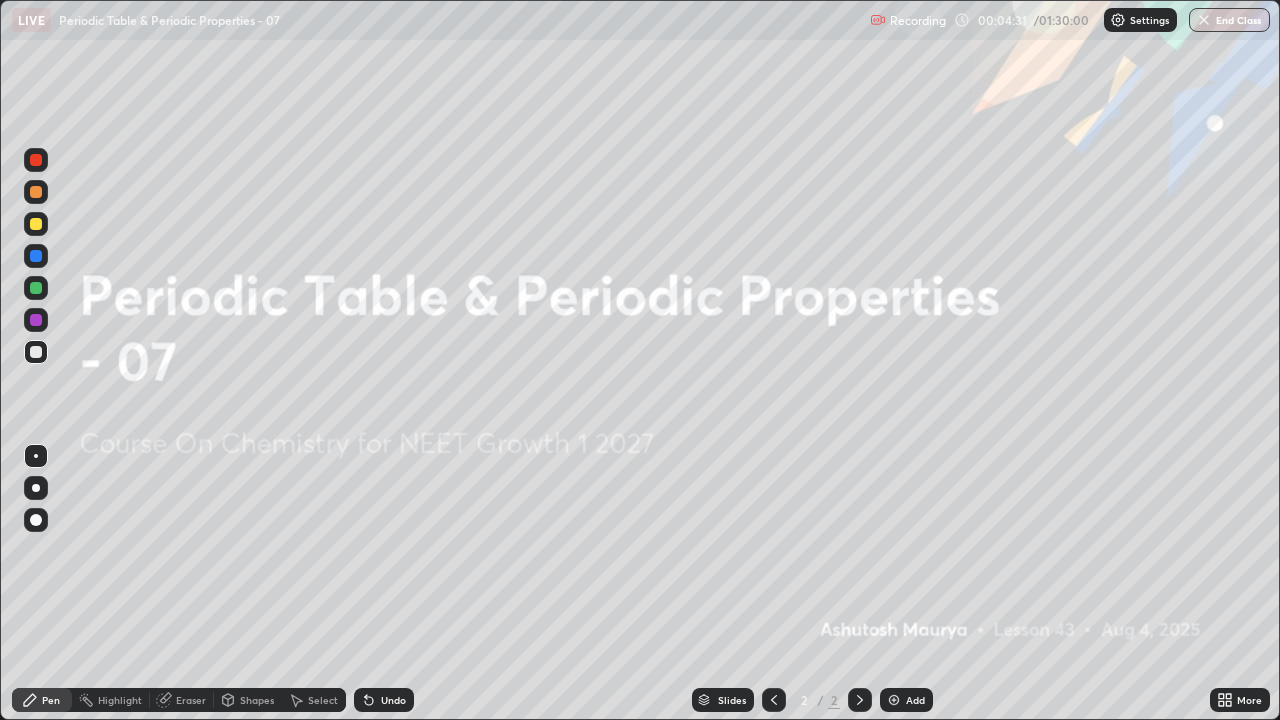 click 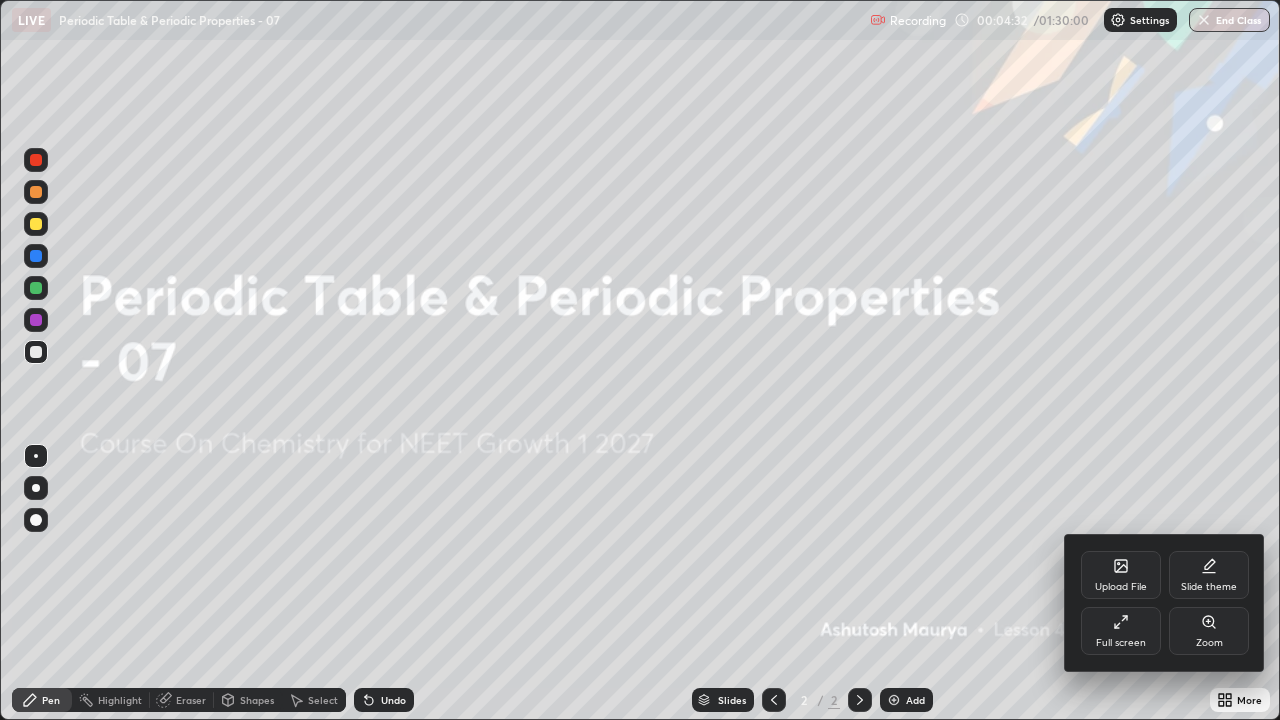 click on "Full screen" at bounding box center [1121, 643] 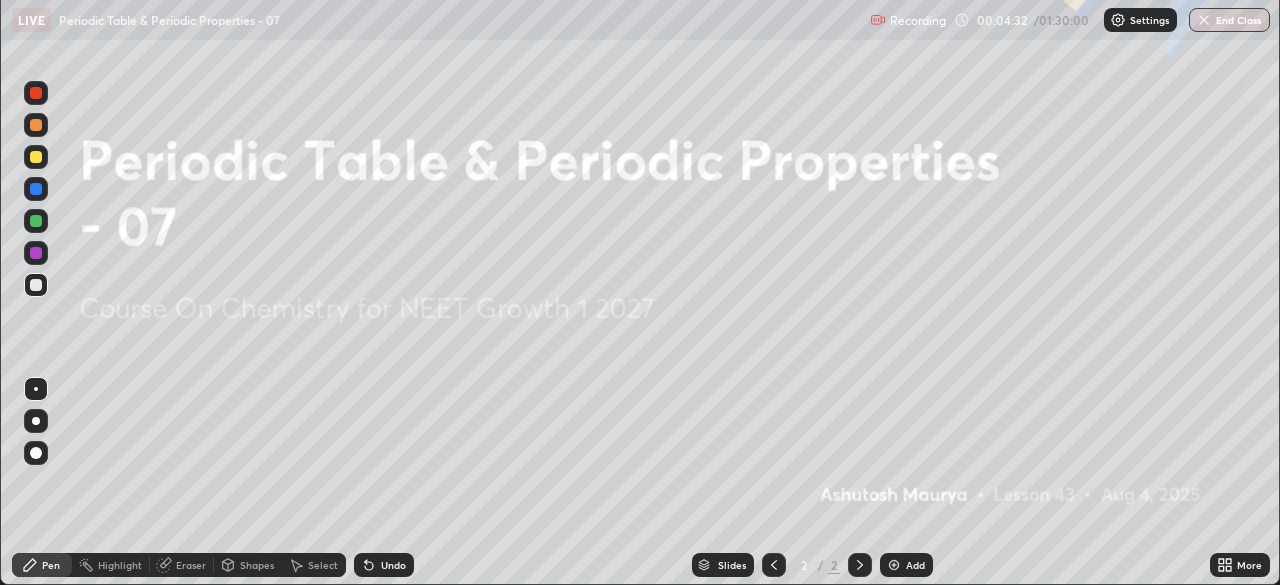 scroll, scrollTop: 585, scrollLeft: 1280, axis: both 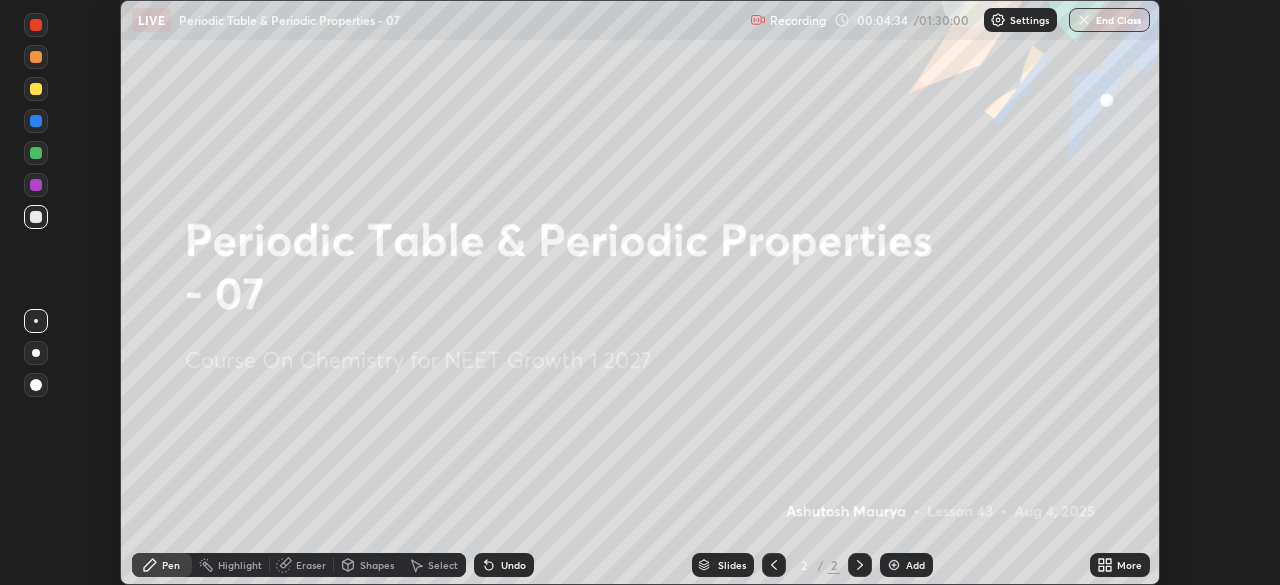 click 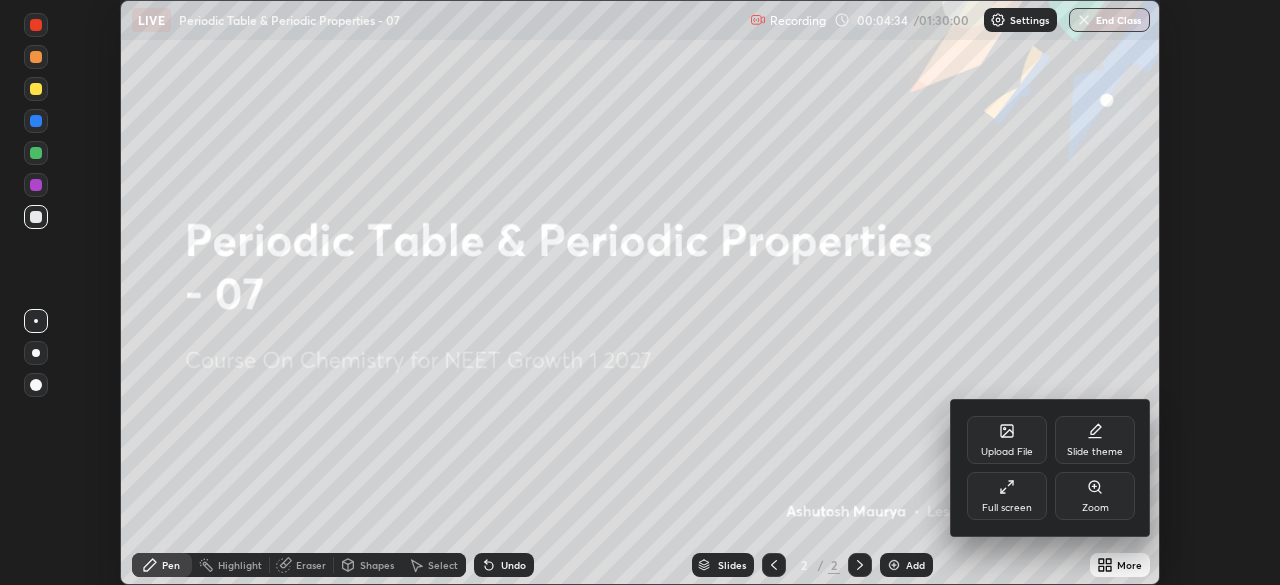 click on "Full screen" at bounding box center [1007, 508] 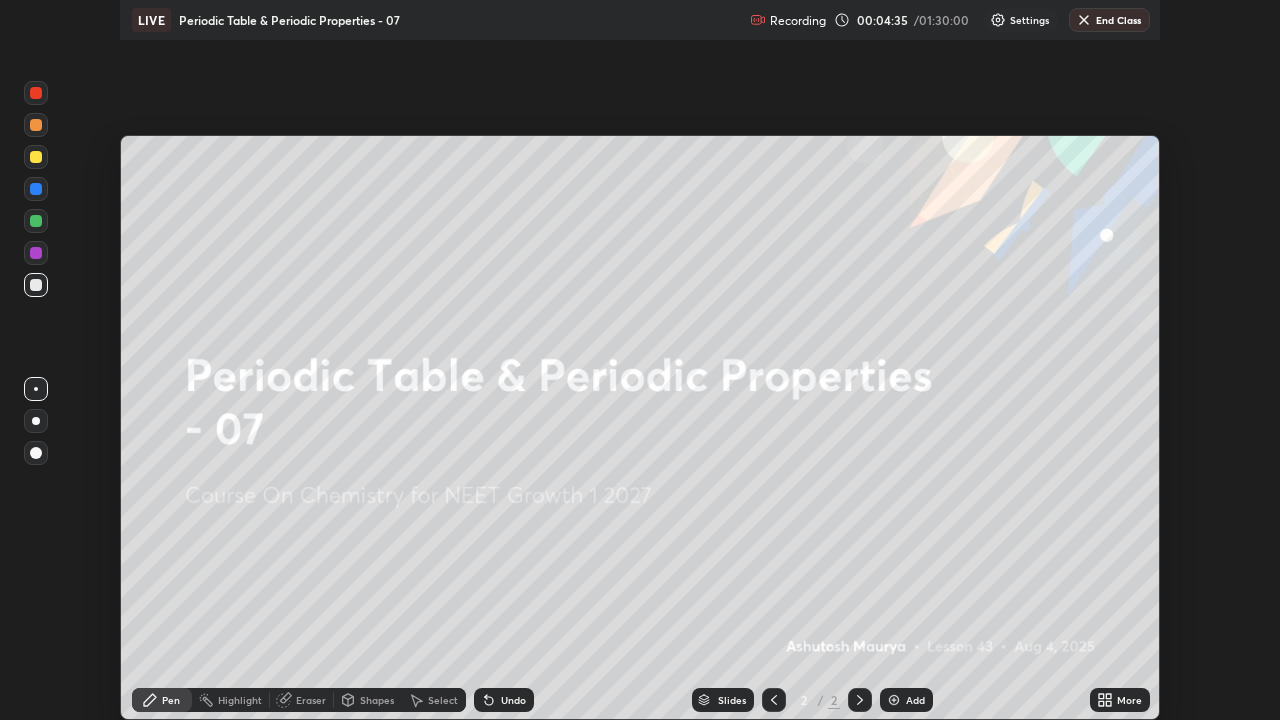 scroll, scrollTop: 99280, scrollLeft: 98720, axis: both 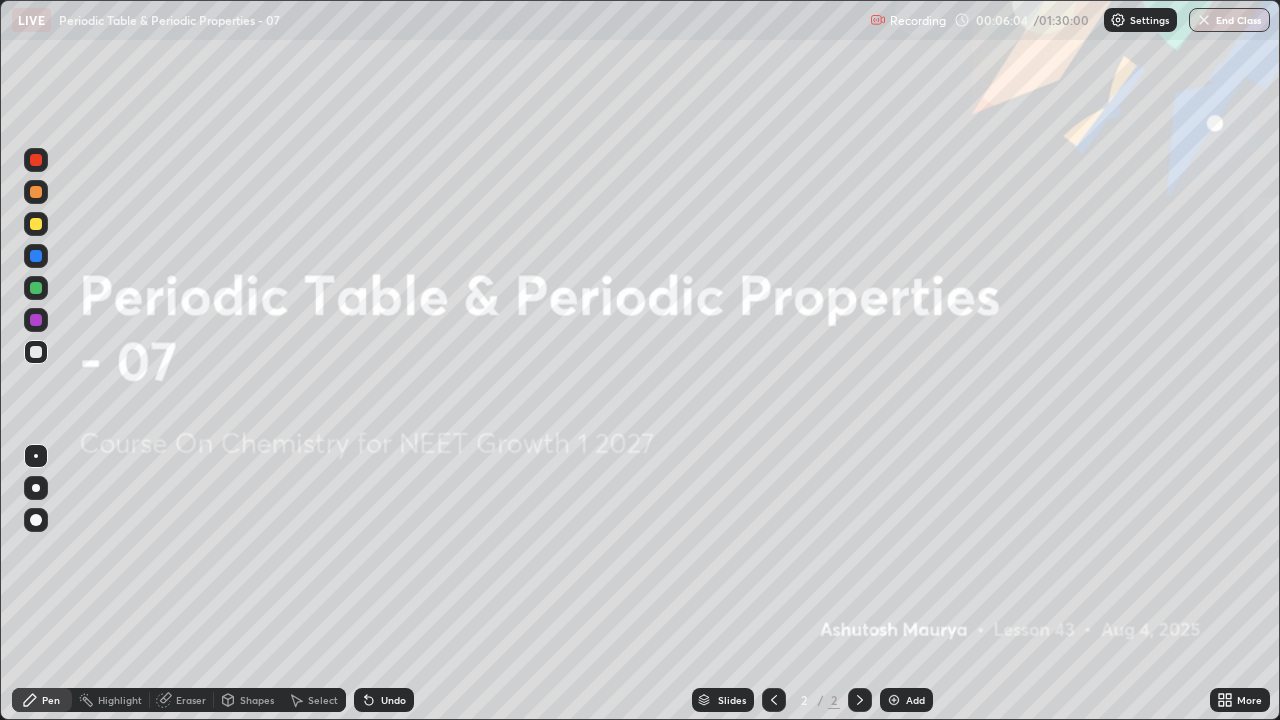 click on "Add" at bounding box center [915, 700] 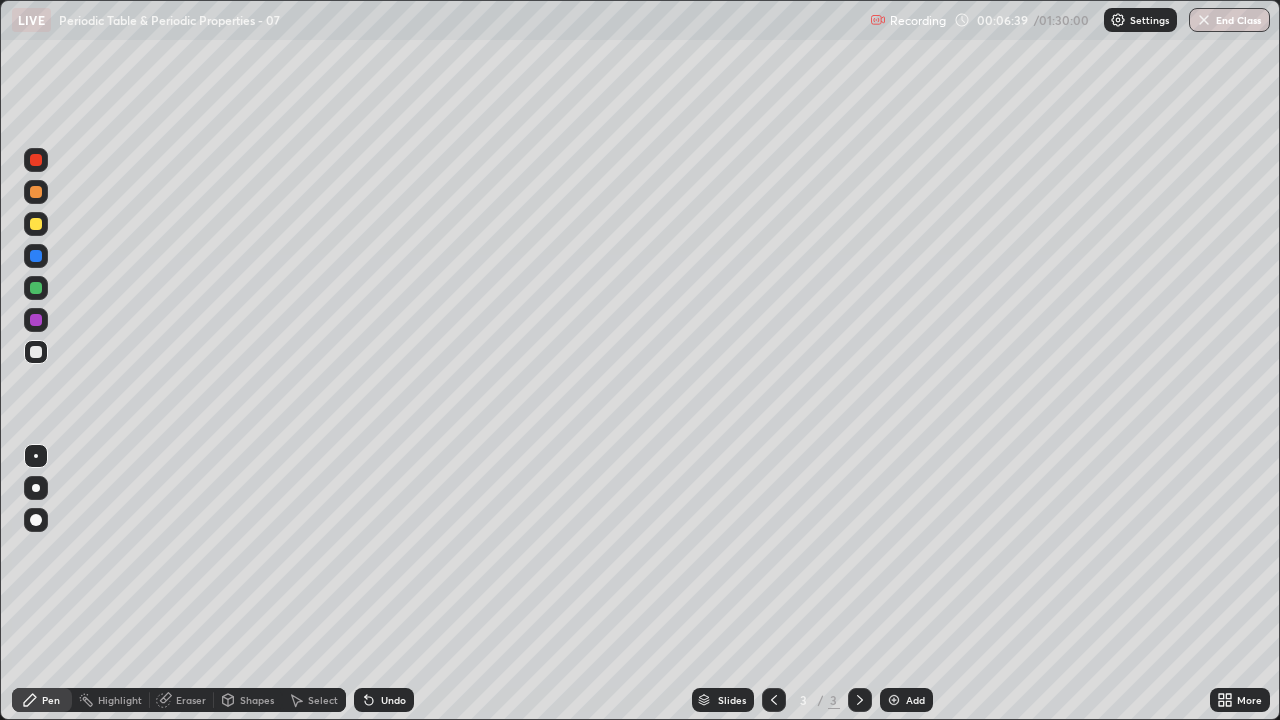 click at bounding box center (36, 224) 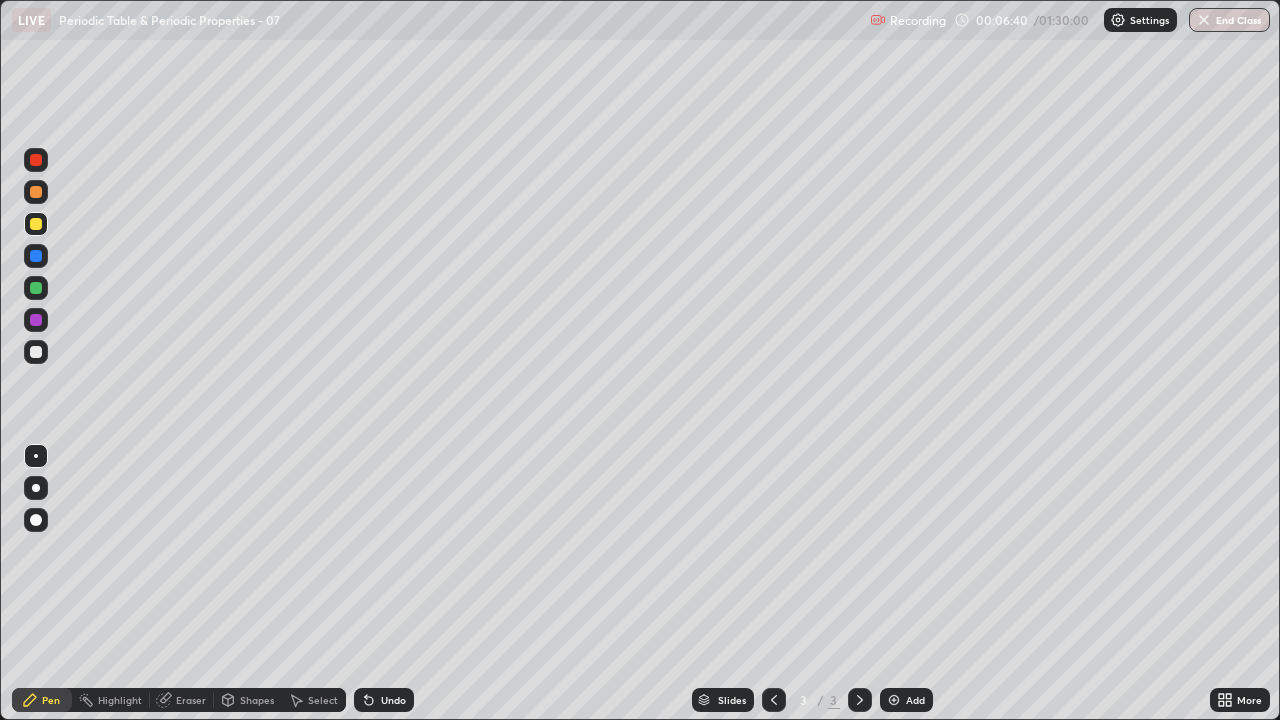 click at bounding box center [36, 488] 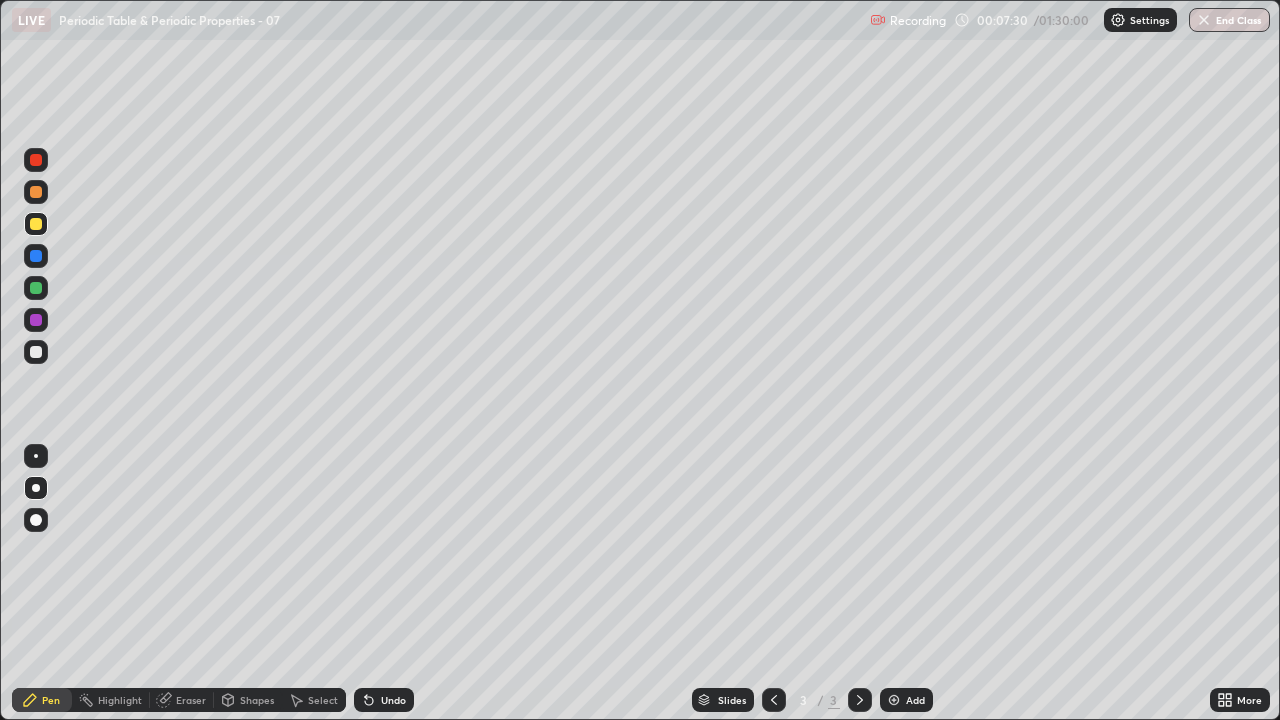 click at bounding box center (36, 352) 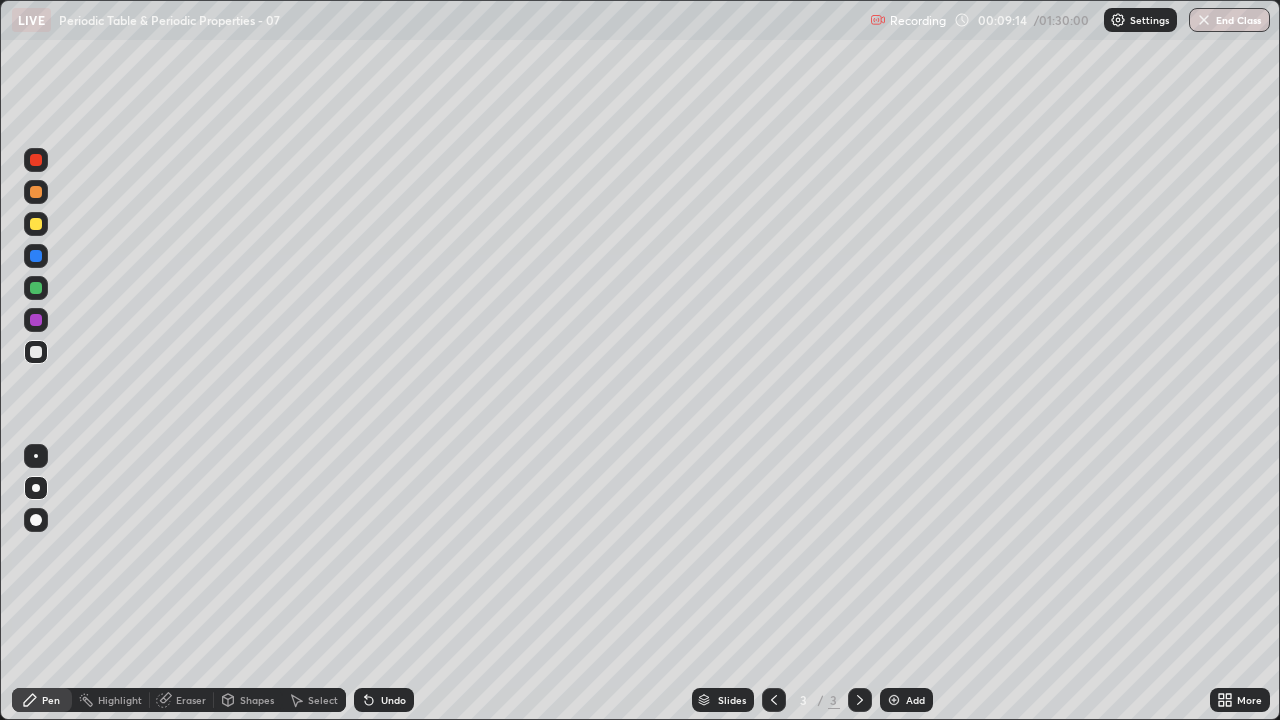 click on "Add" at bounding box center (906, 700) 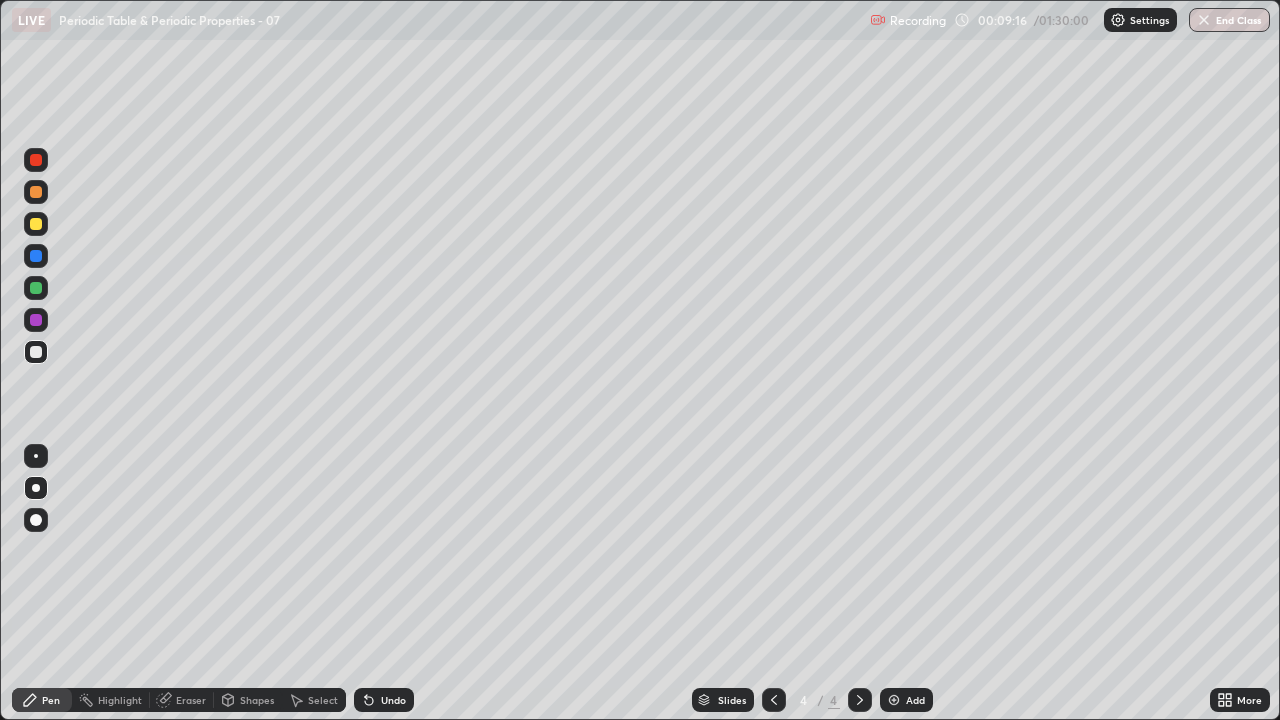 click at bounding box center [36, 224] 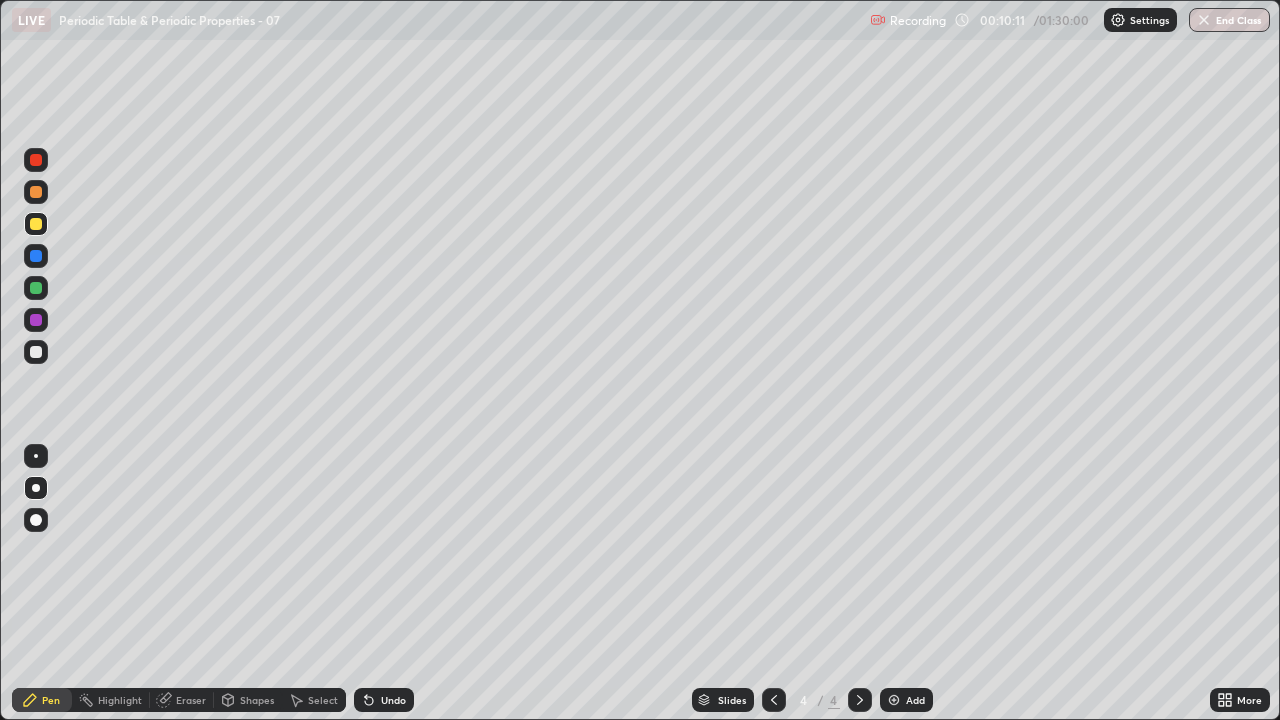 click at bounding box center [36, 352] 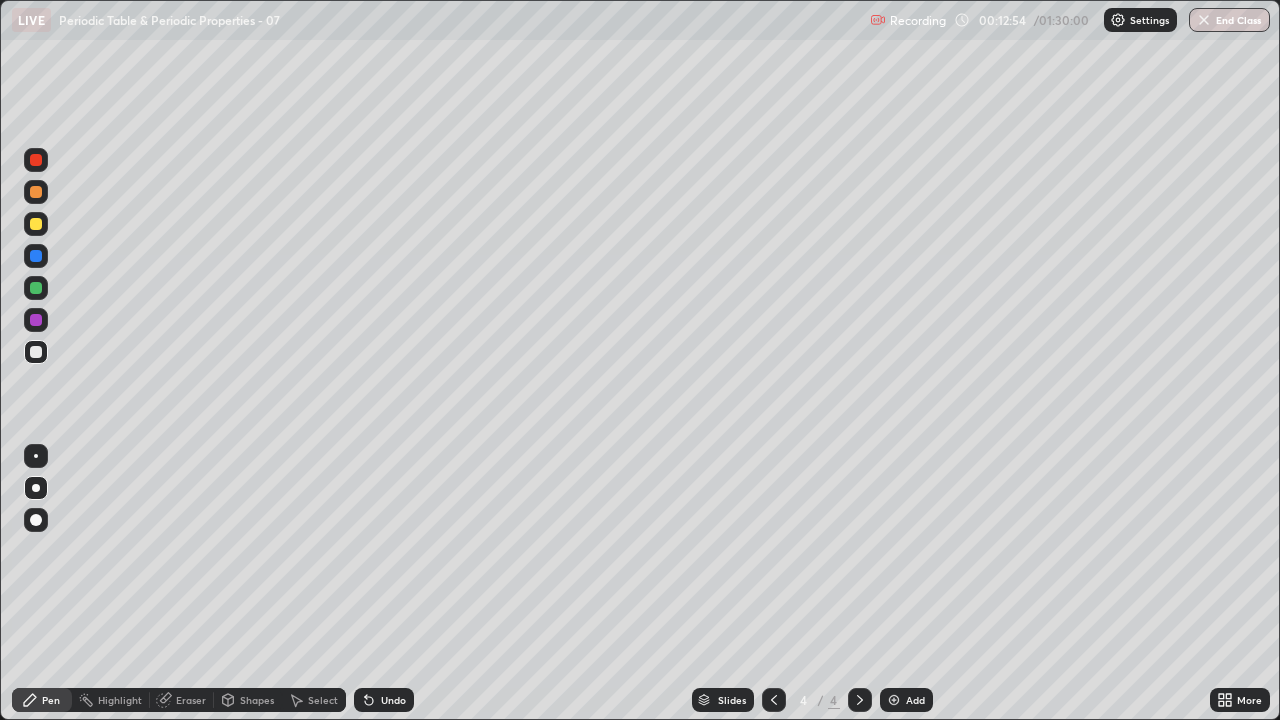 click at bounding box center [894, 700] 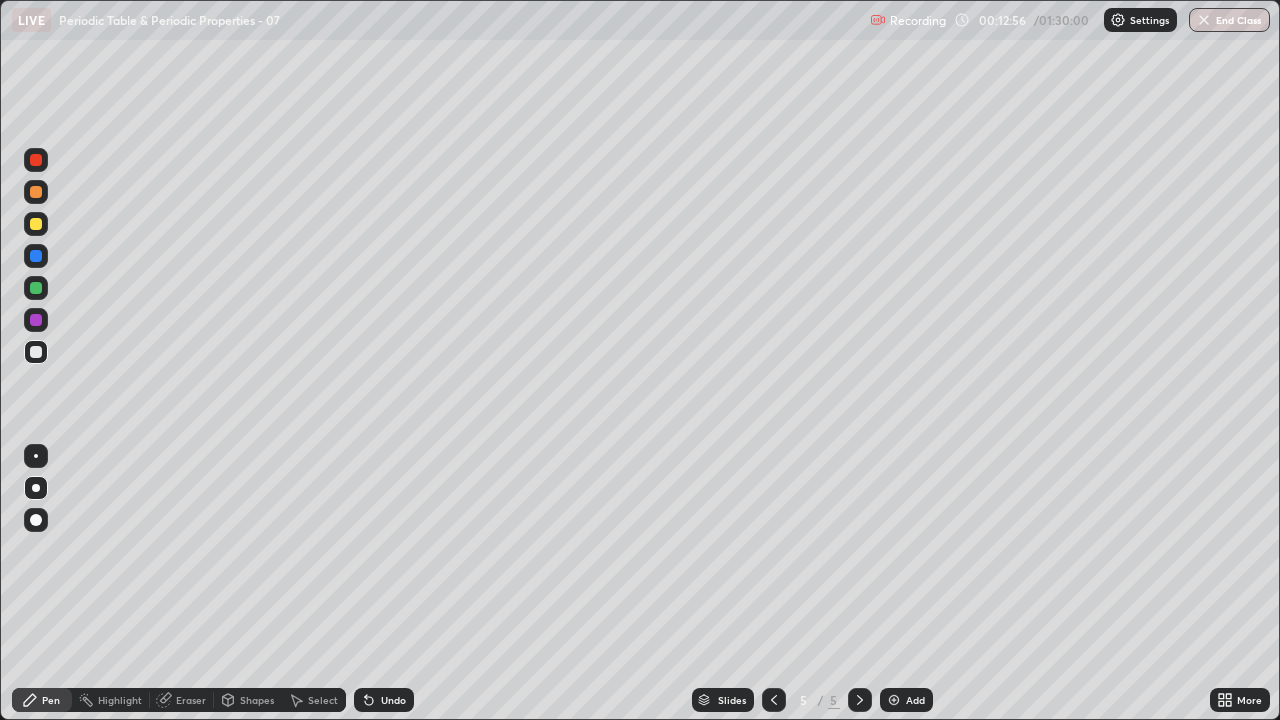 click at bounding box center [36, 224] 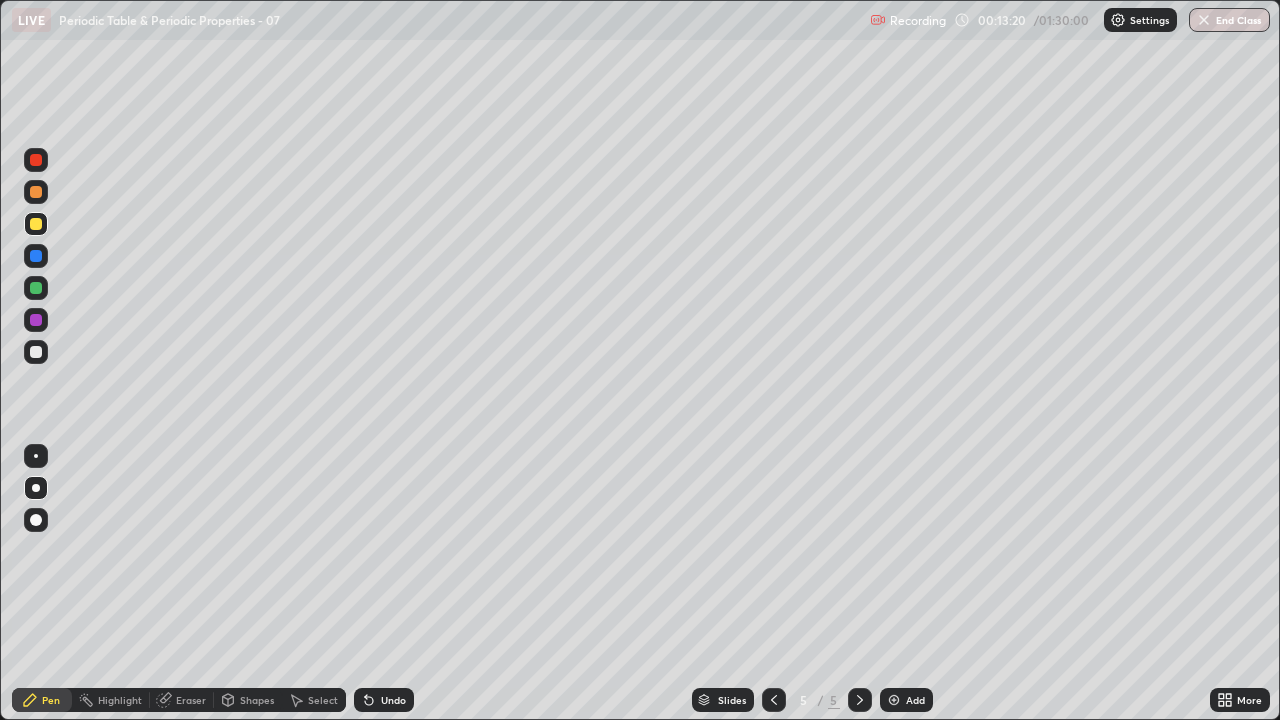 click at bounding box center (36, 320) 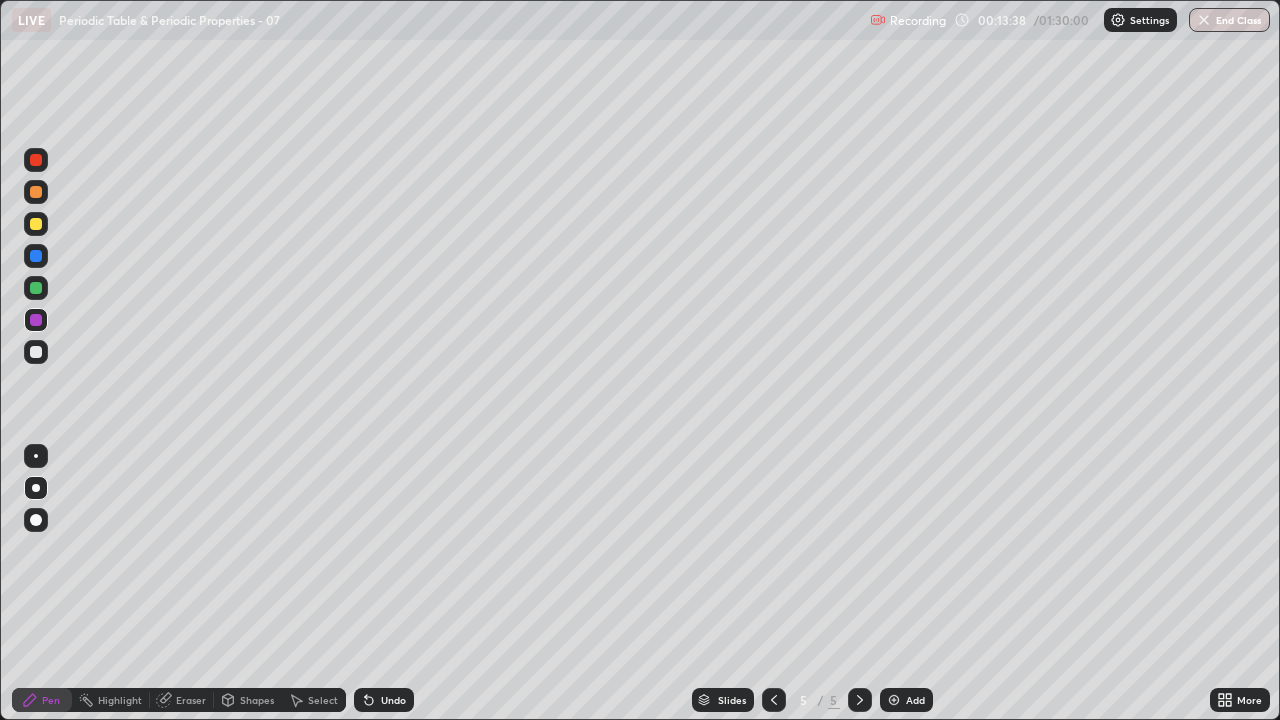 click on "Undo" at bounding box center (393, 700) 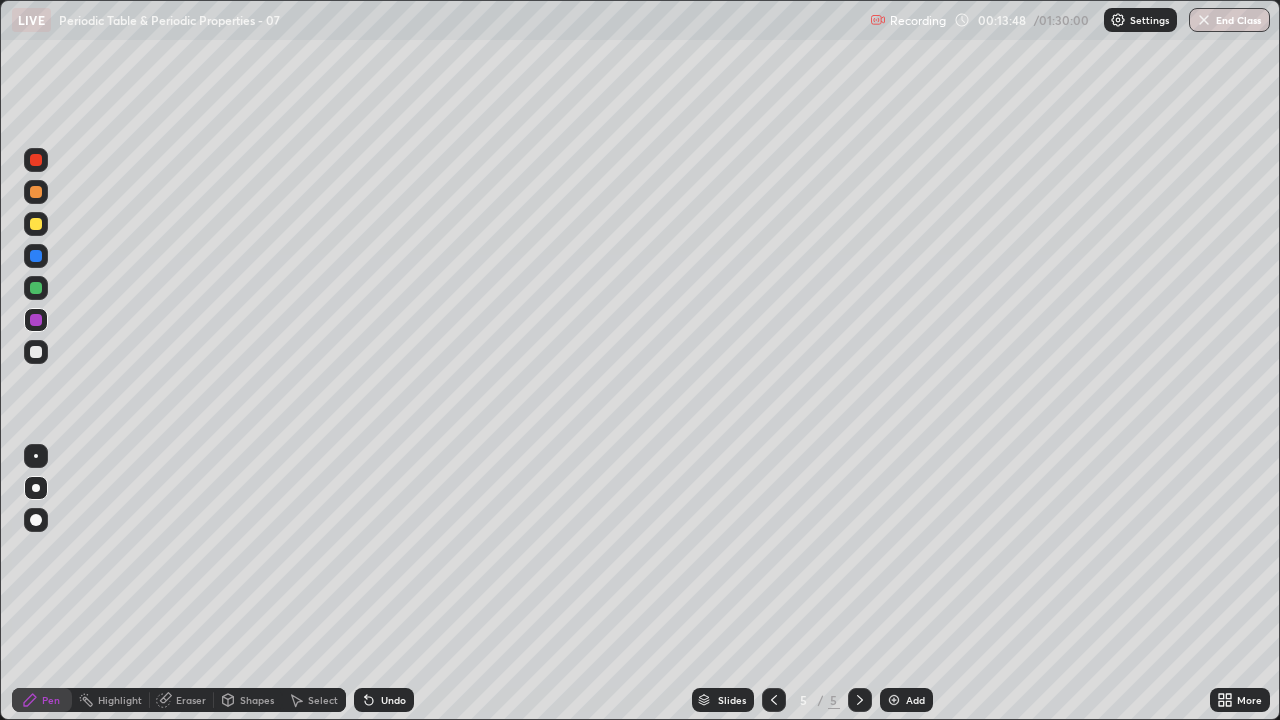 click on "Undo" at bounding box center [384, 700] 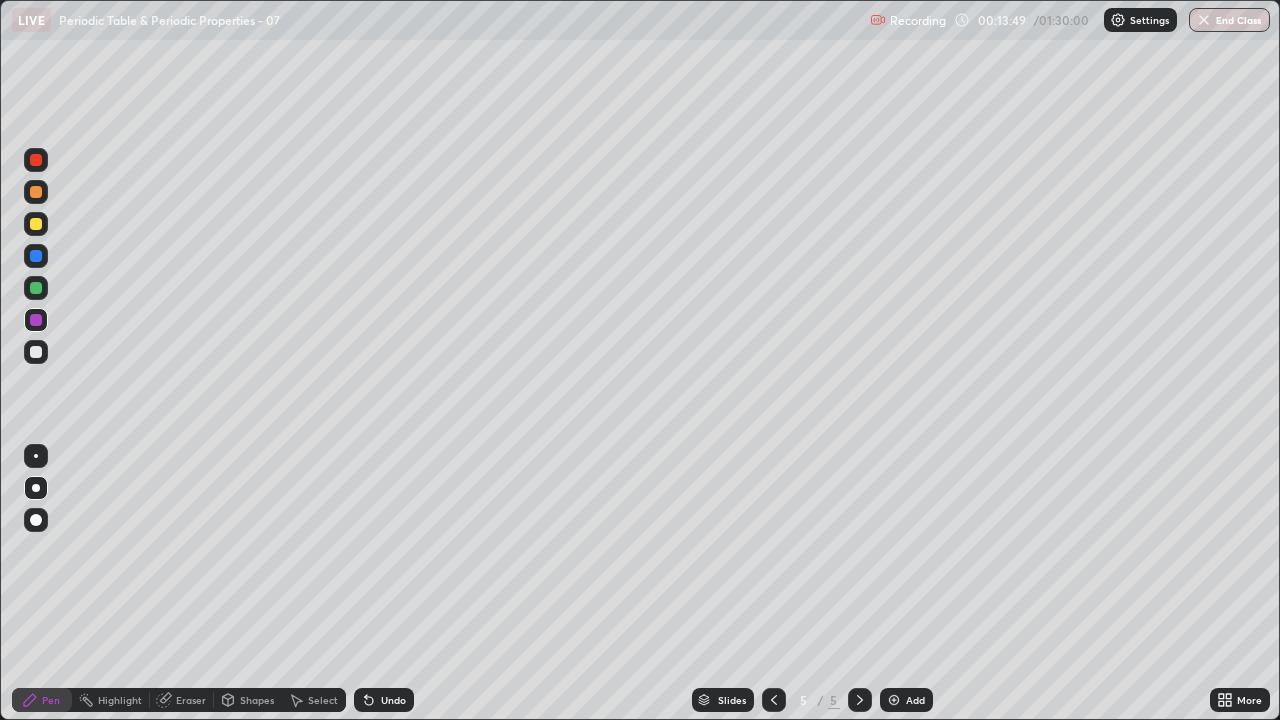 click 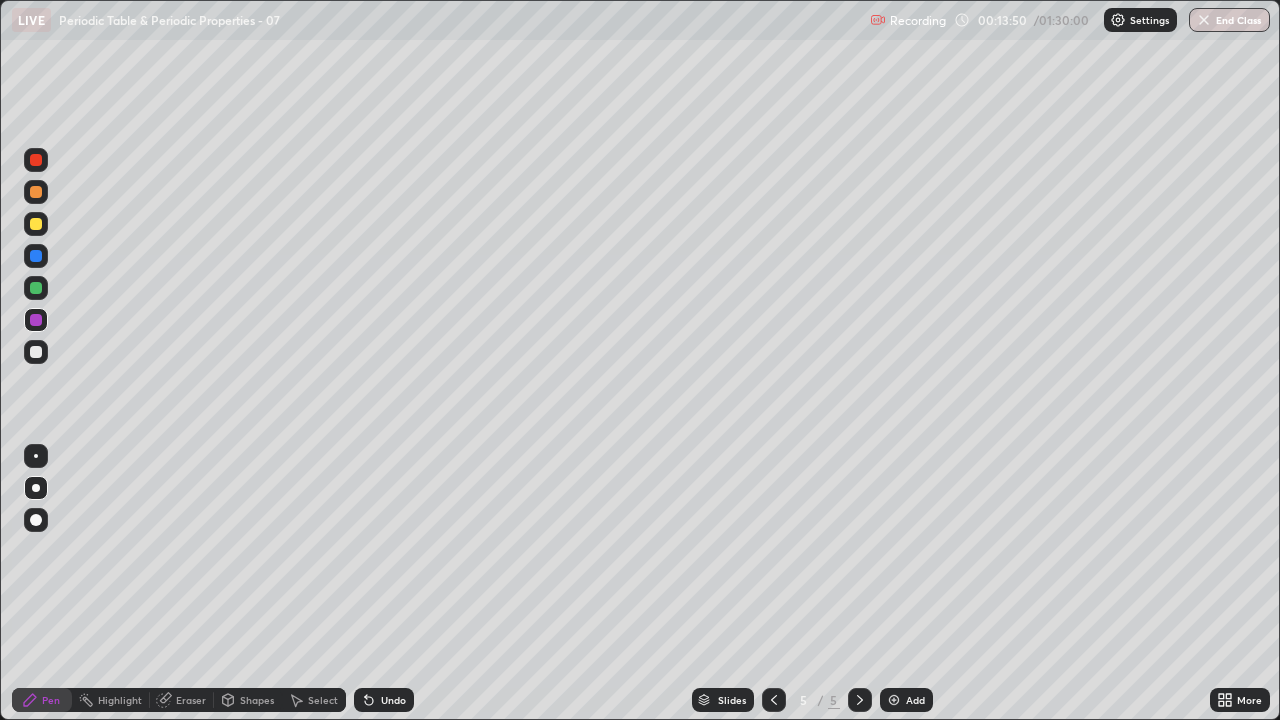 click 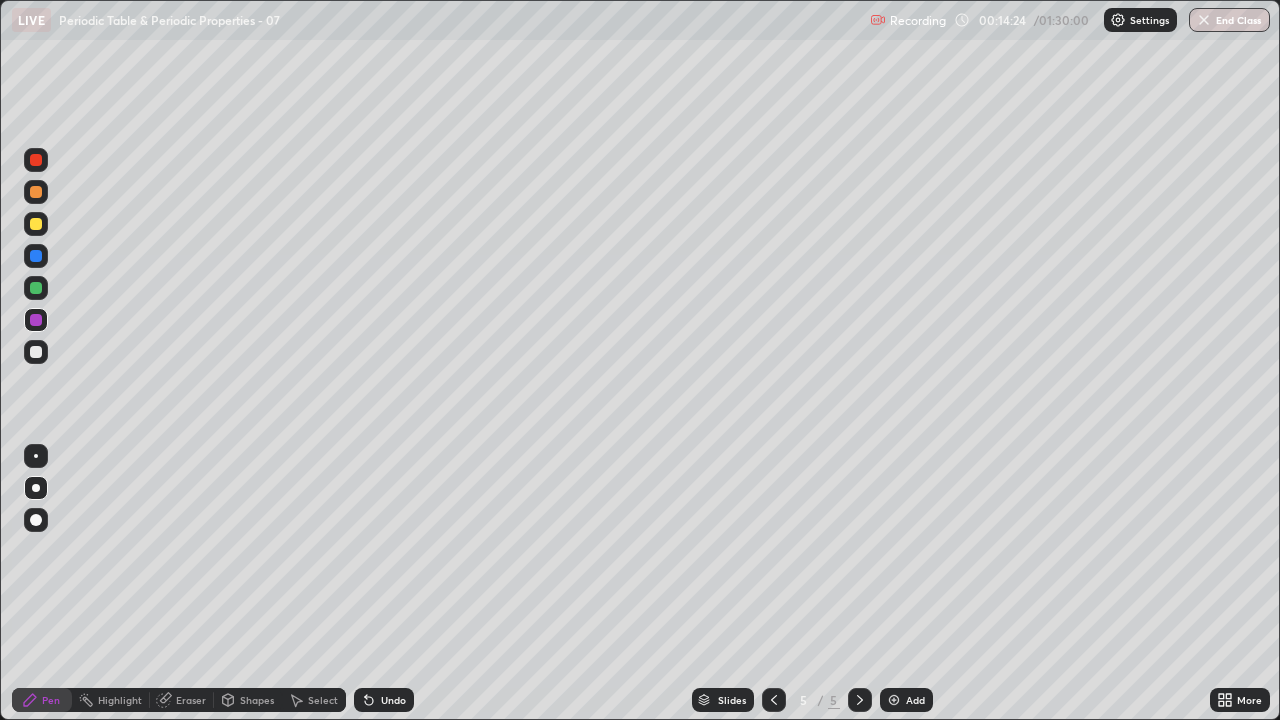 click at bounding box center [36, 352] 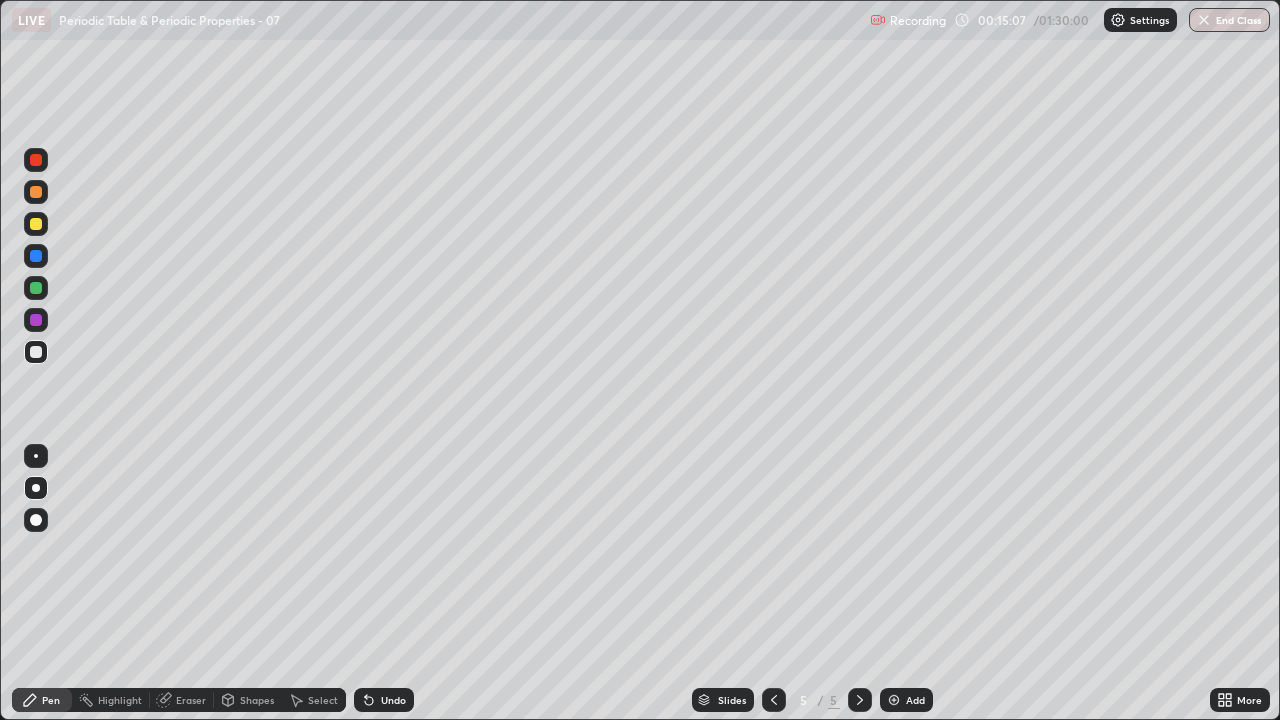 click 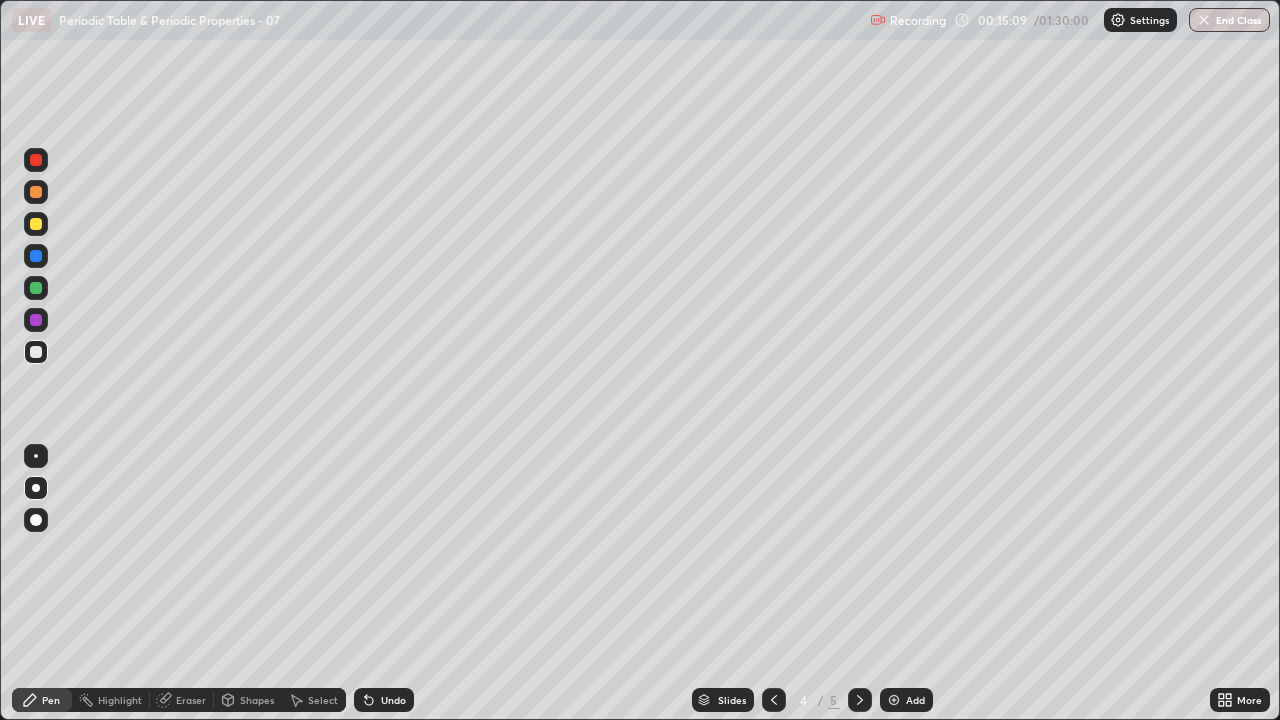 click 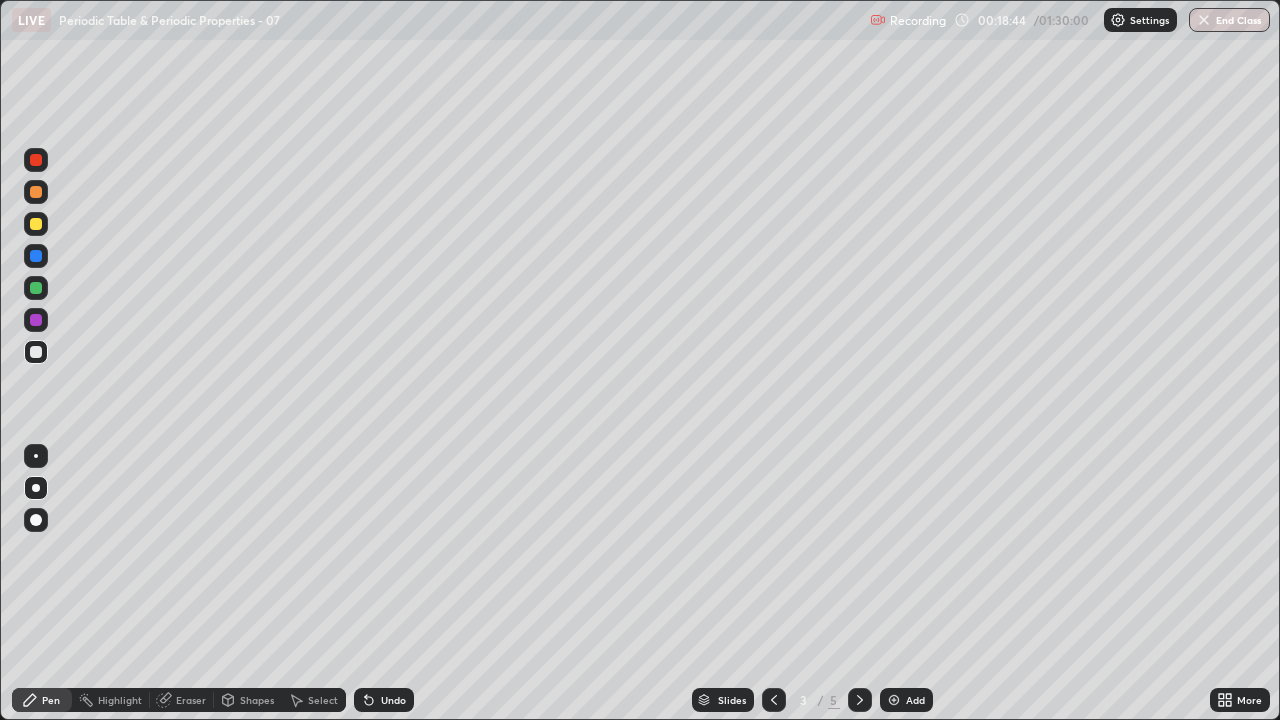 click 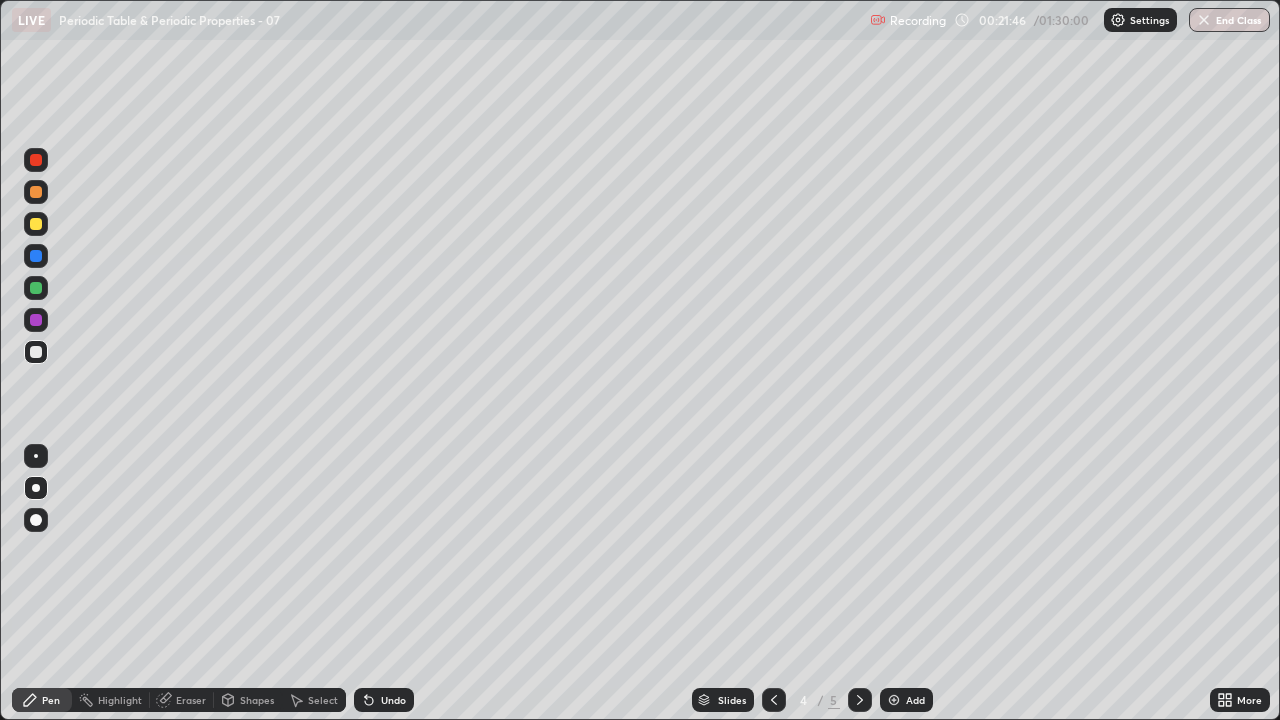 click on "Eraser" at bounding box center [182, 700] 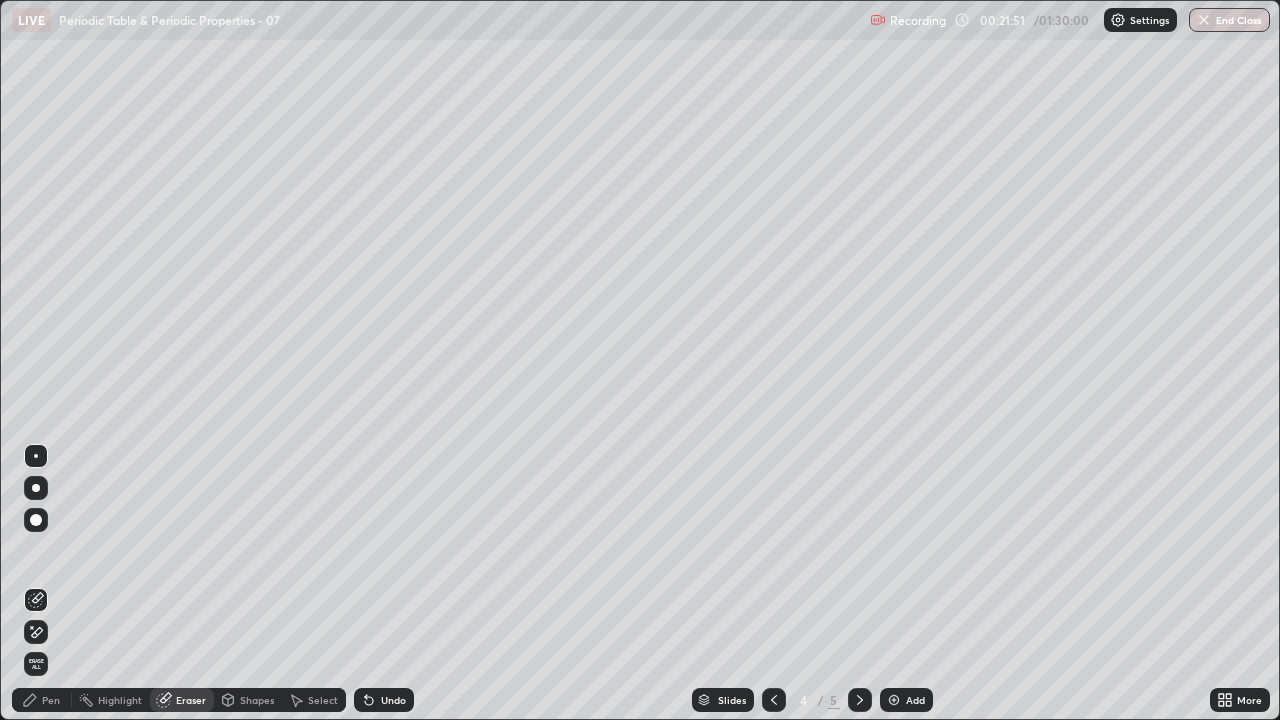 click on "Pen" at bounding box center (51, 700) 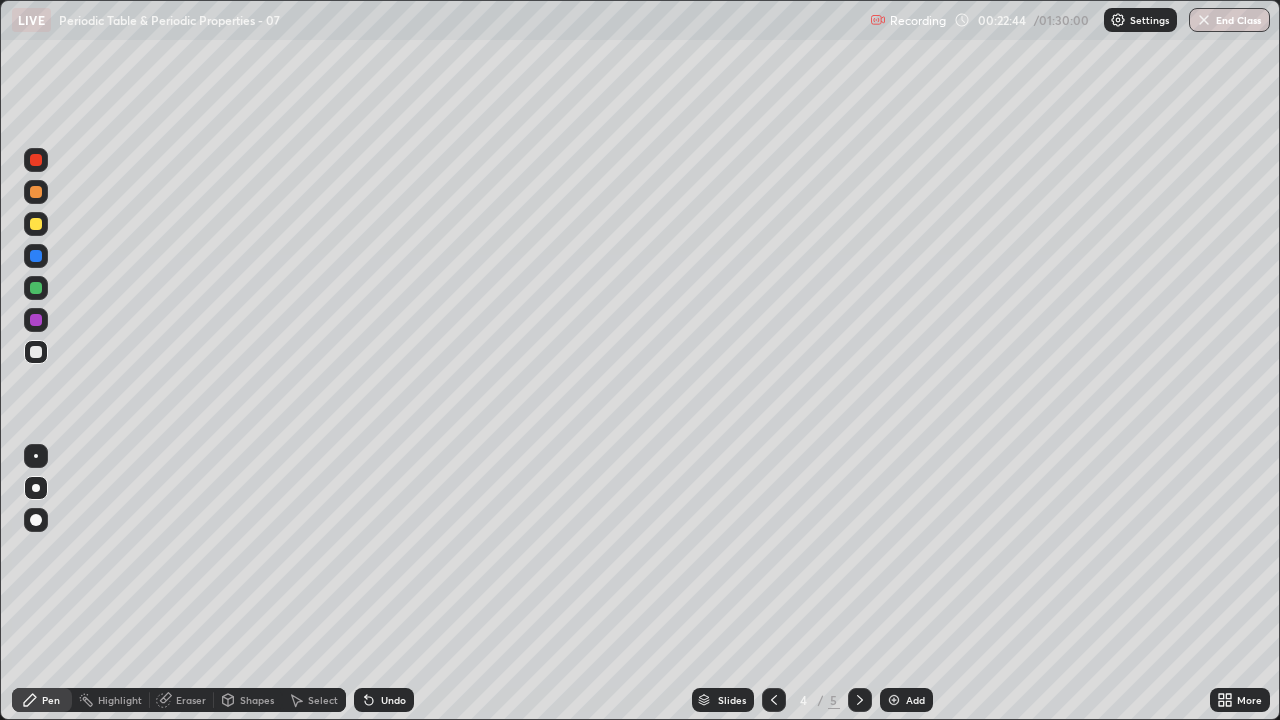 click 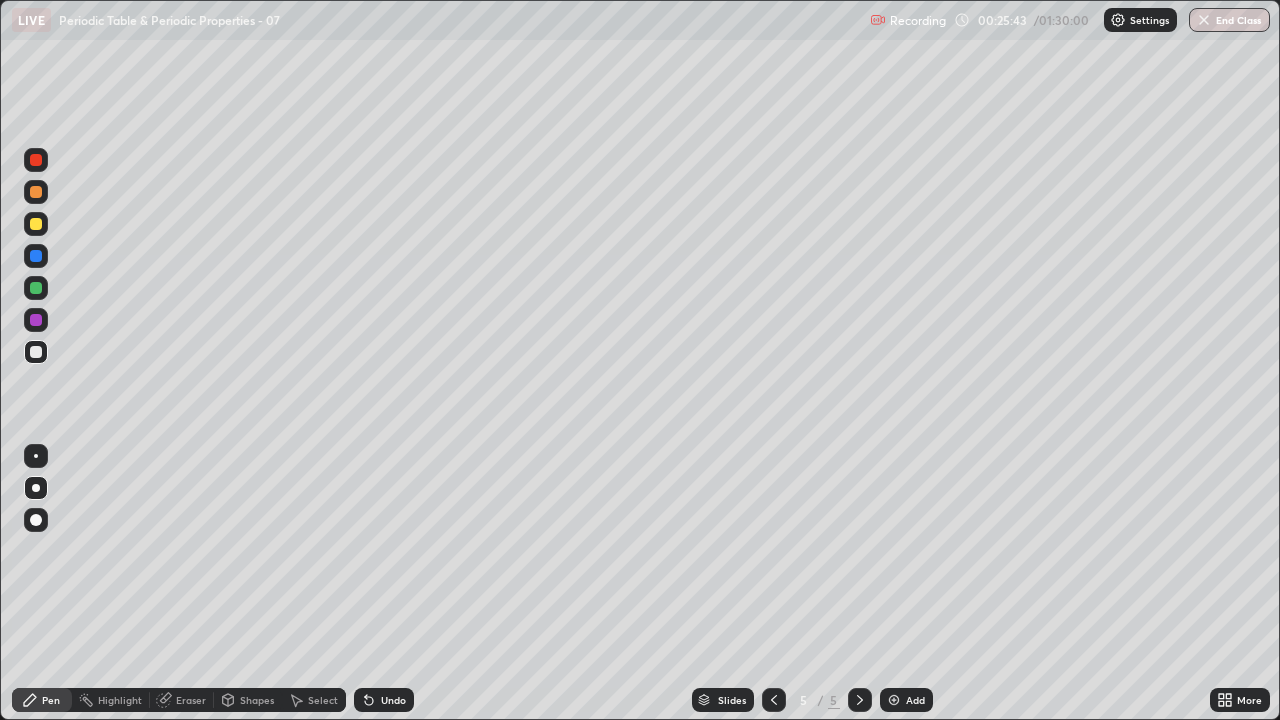 click at bounding box center (36, 320) 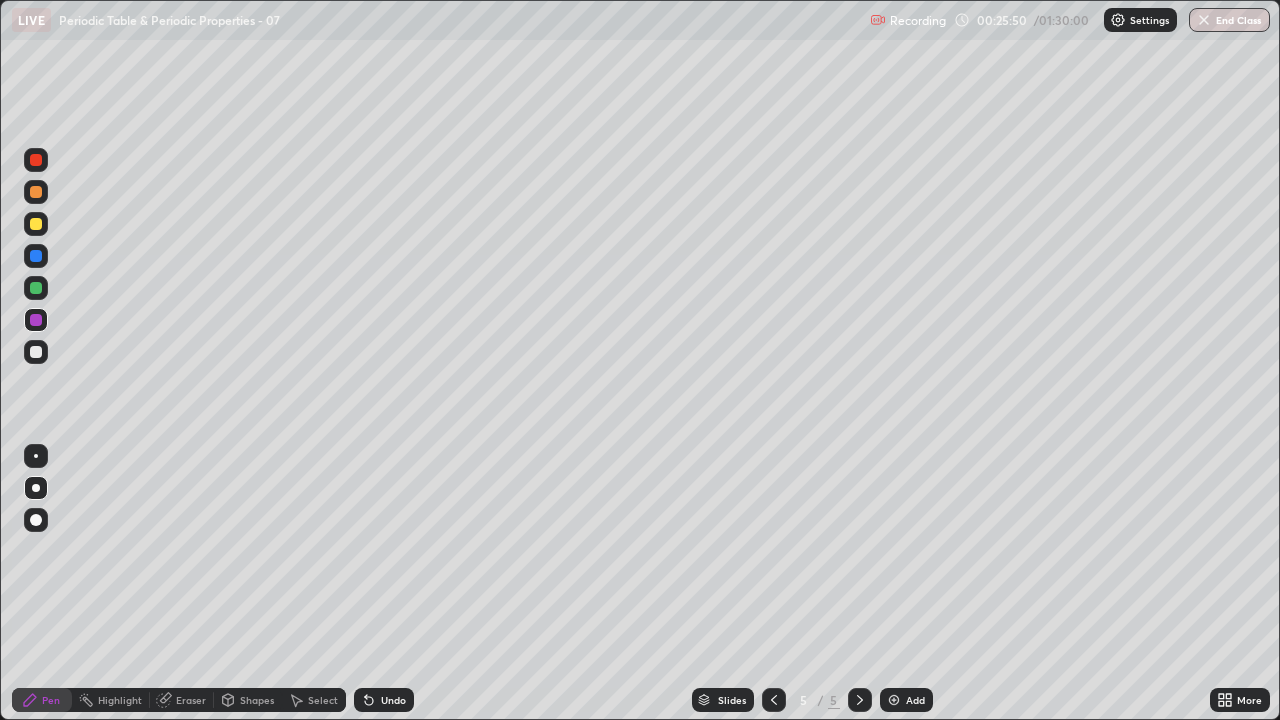 click at bounding box center [36, 288] 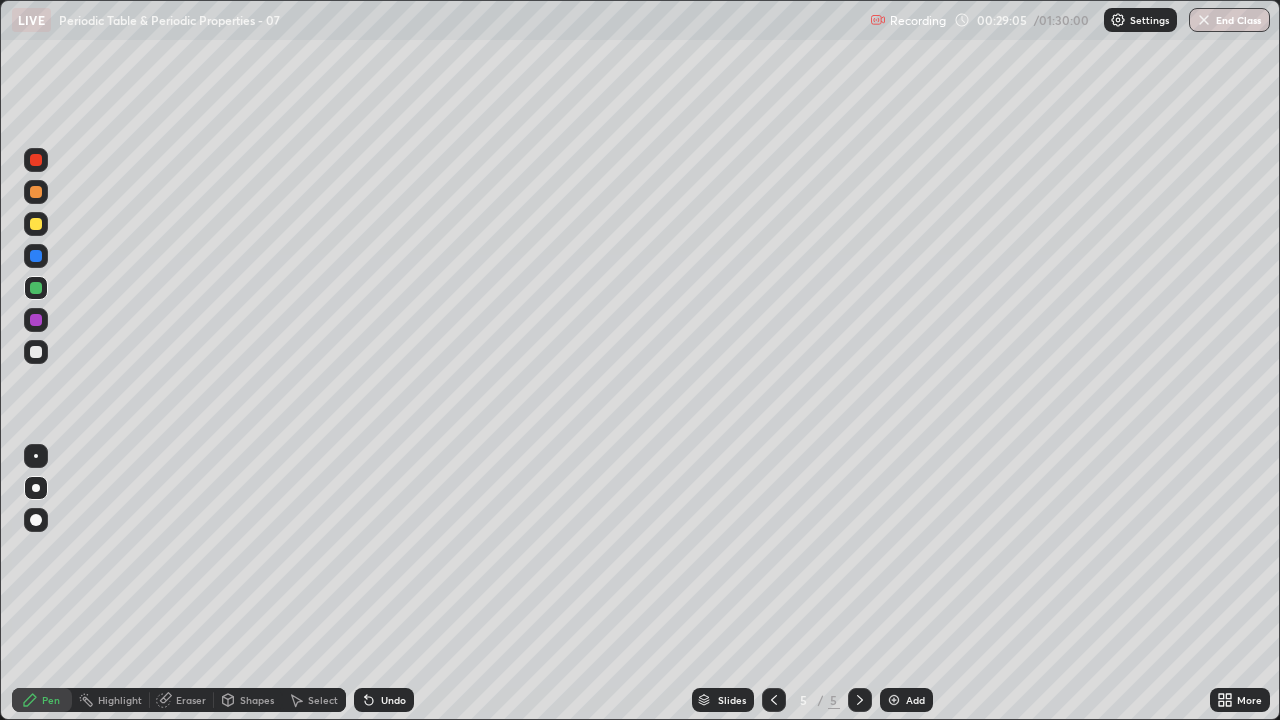 click on "Eraser" at bounding box center (191, 700) 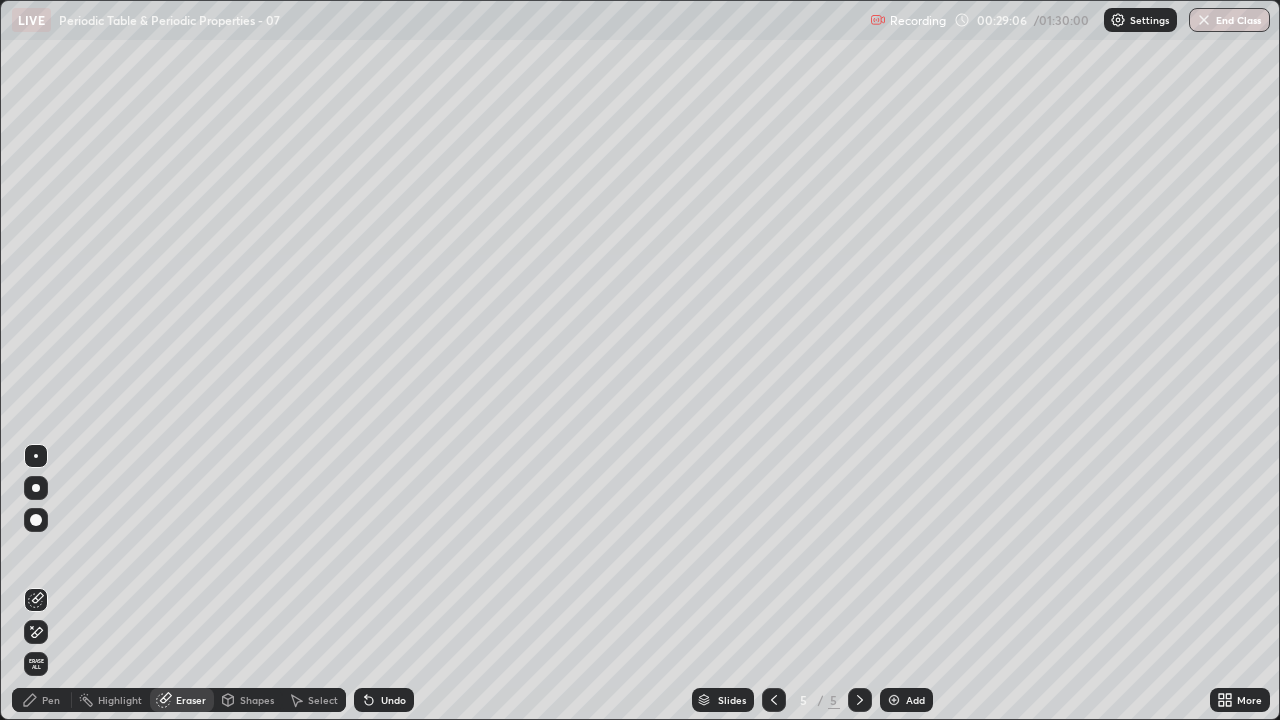 click 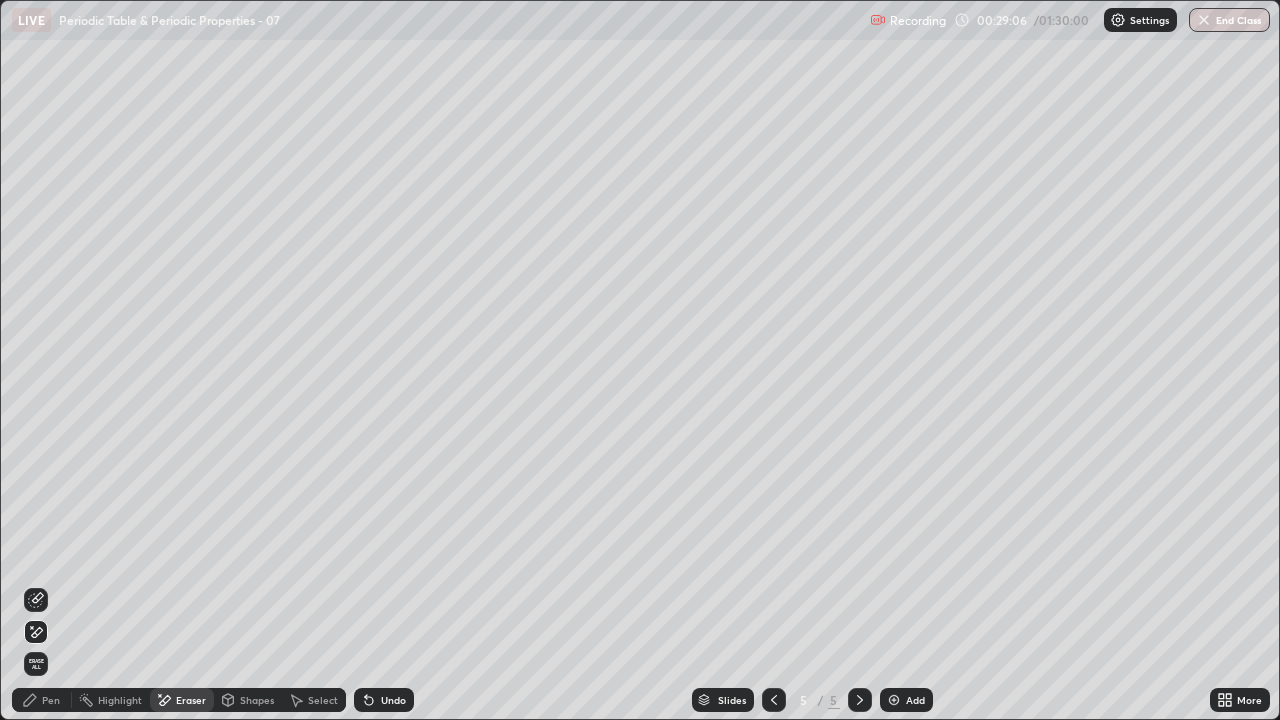 click 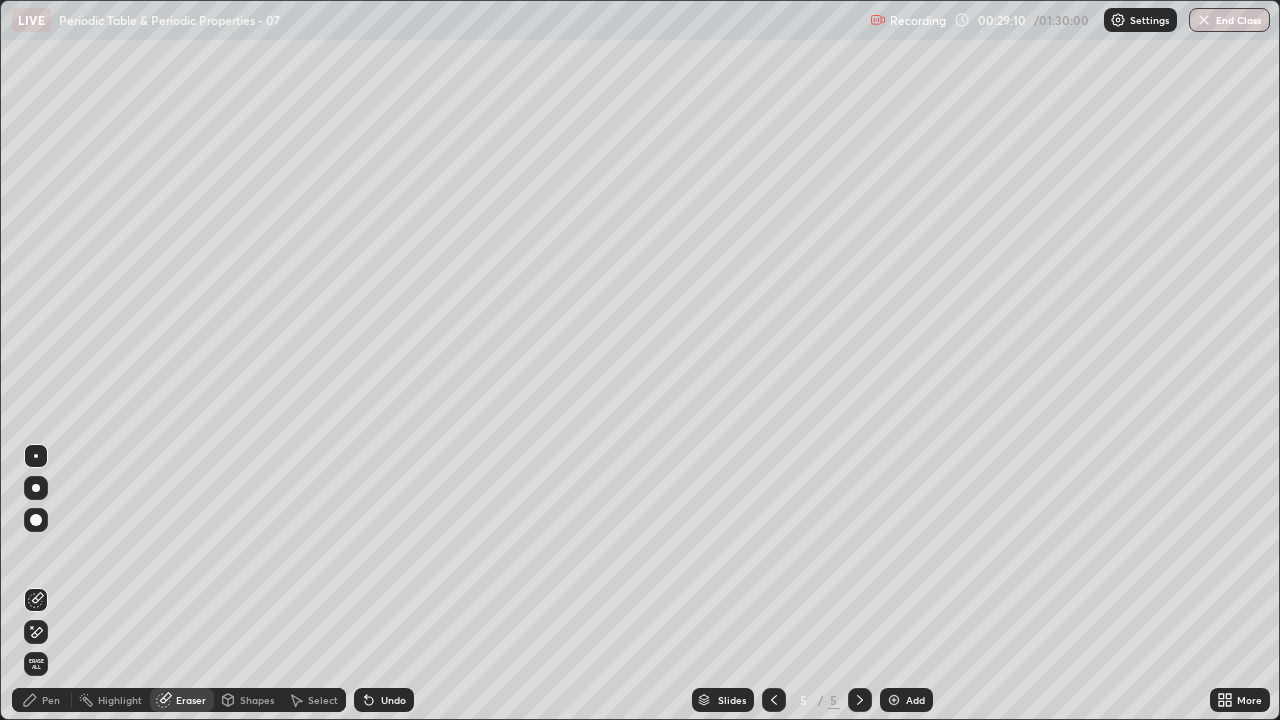 click on "Pen" at bounding box center [51, 700] 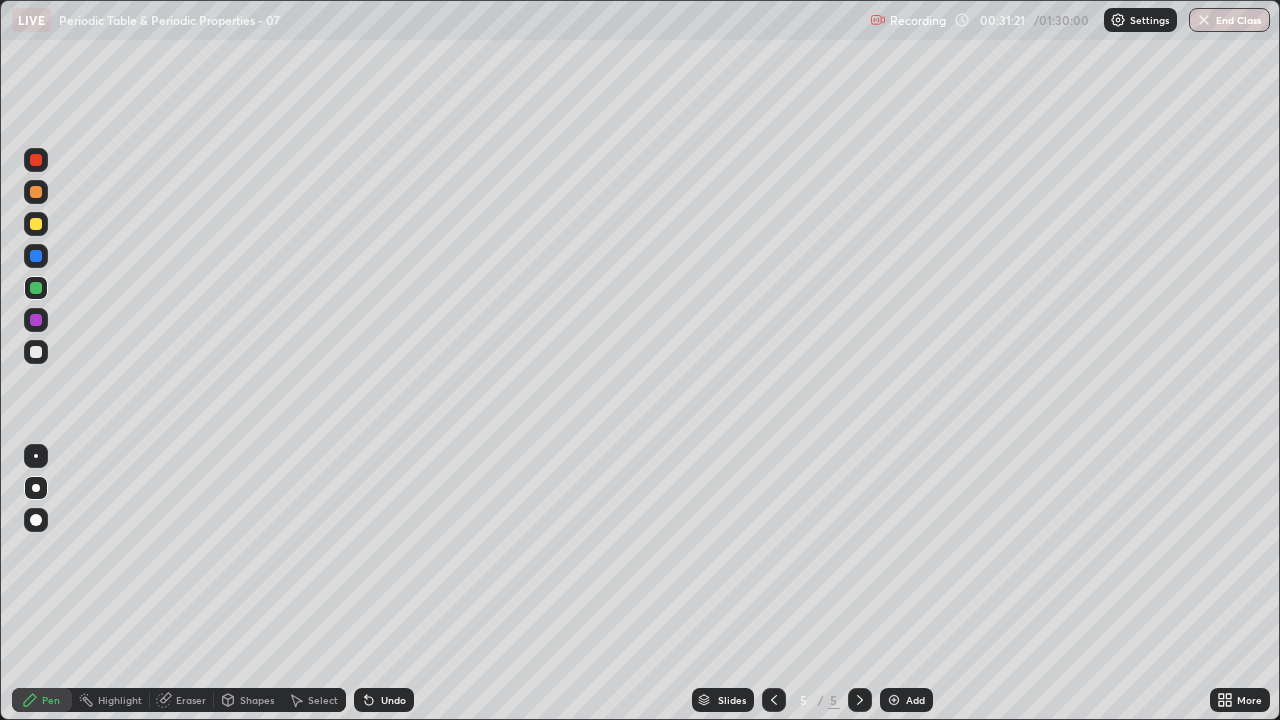 click on "Add" at bounding box center (915, 700) 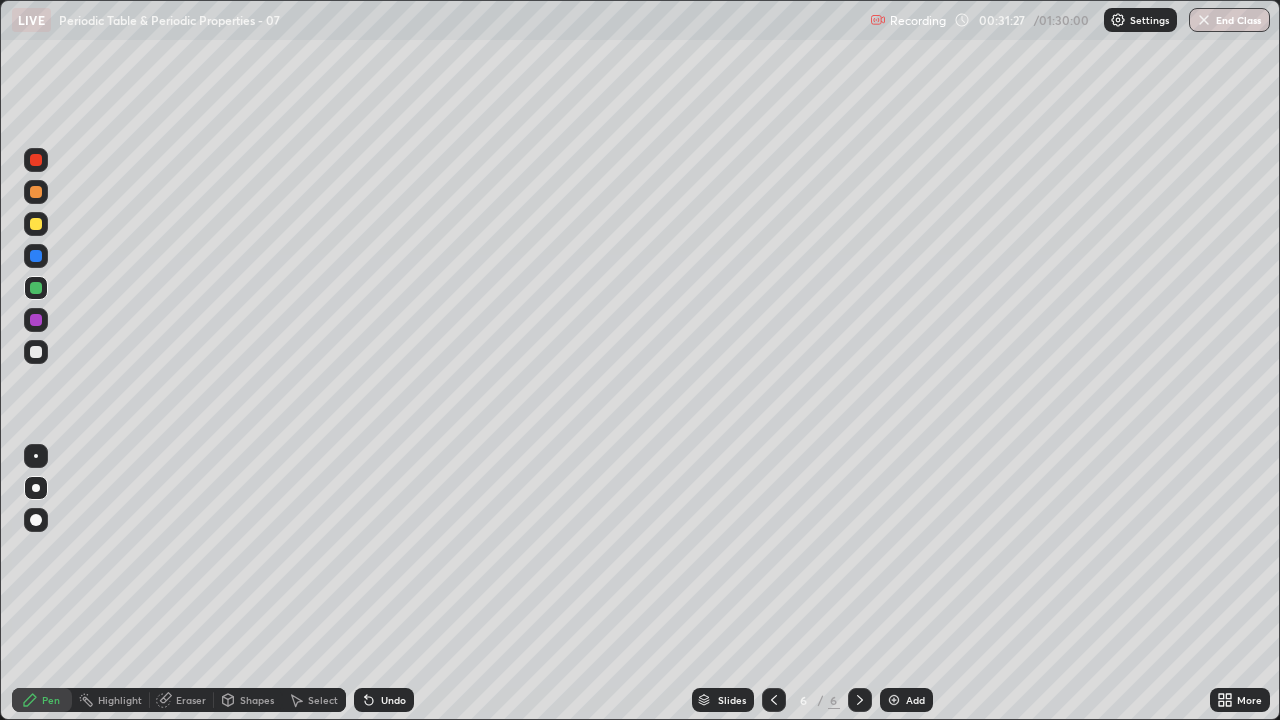 click at bounding box center [36, 352] 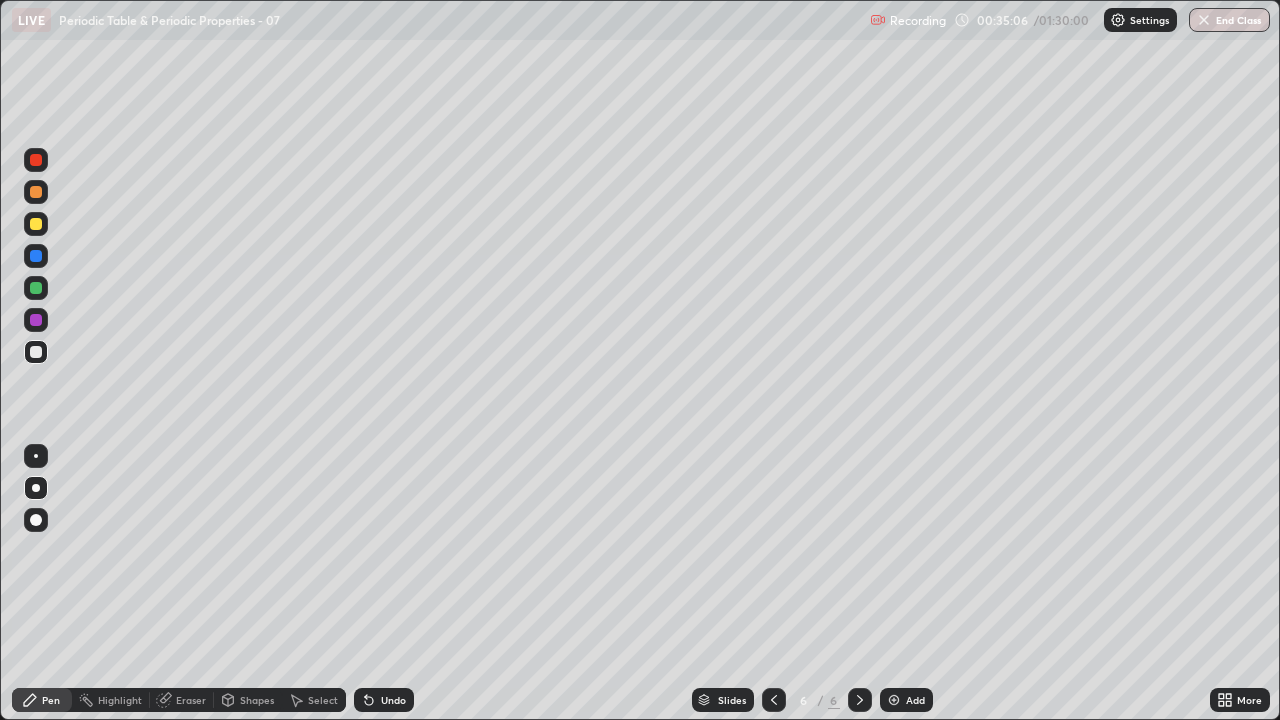 click on "Add" at bounding box center (906, 700) 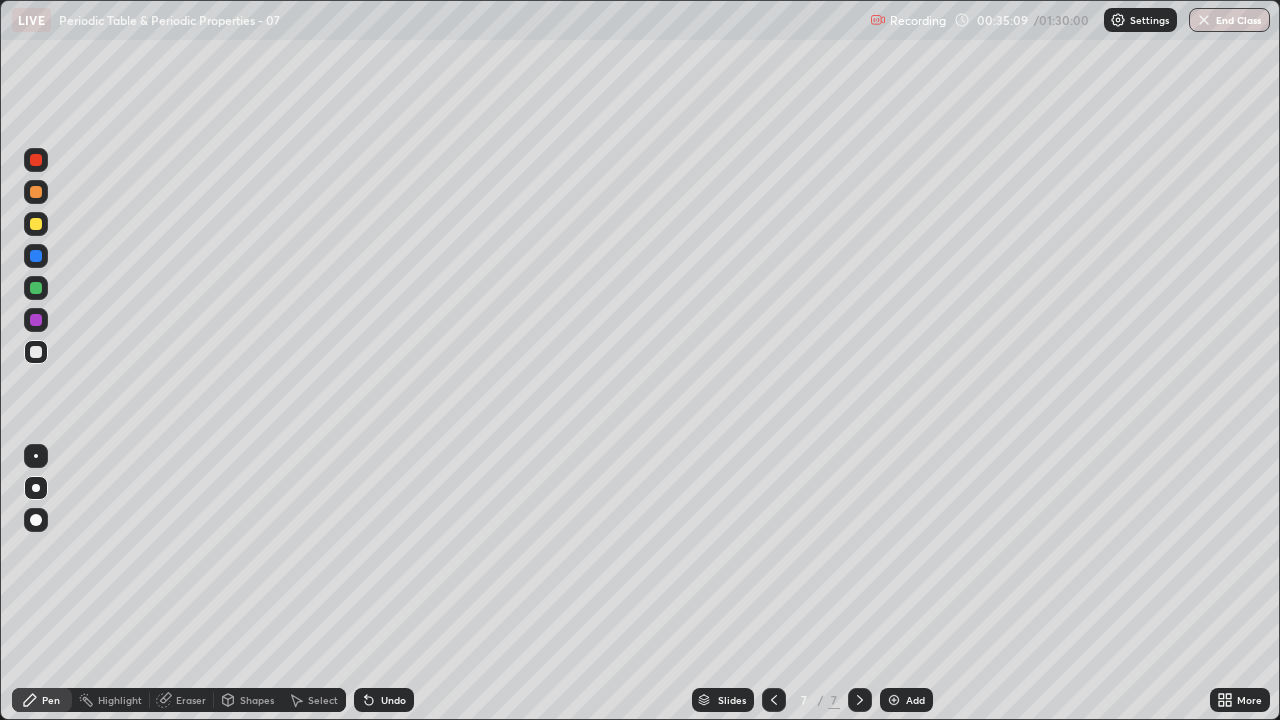 click at bounding box center (36, 224) 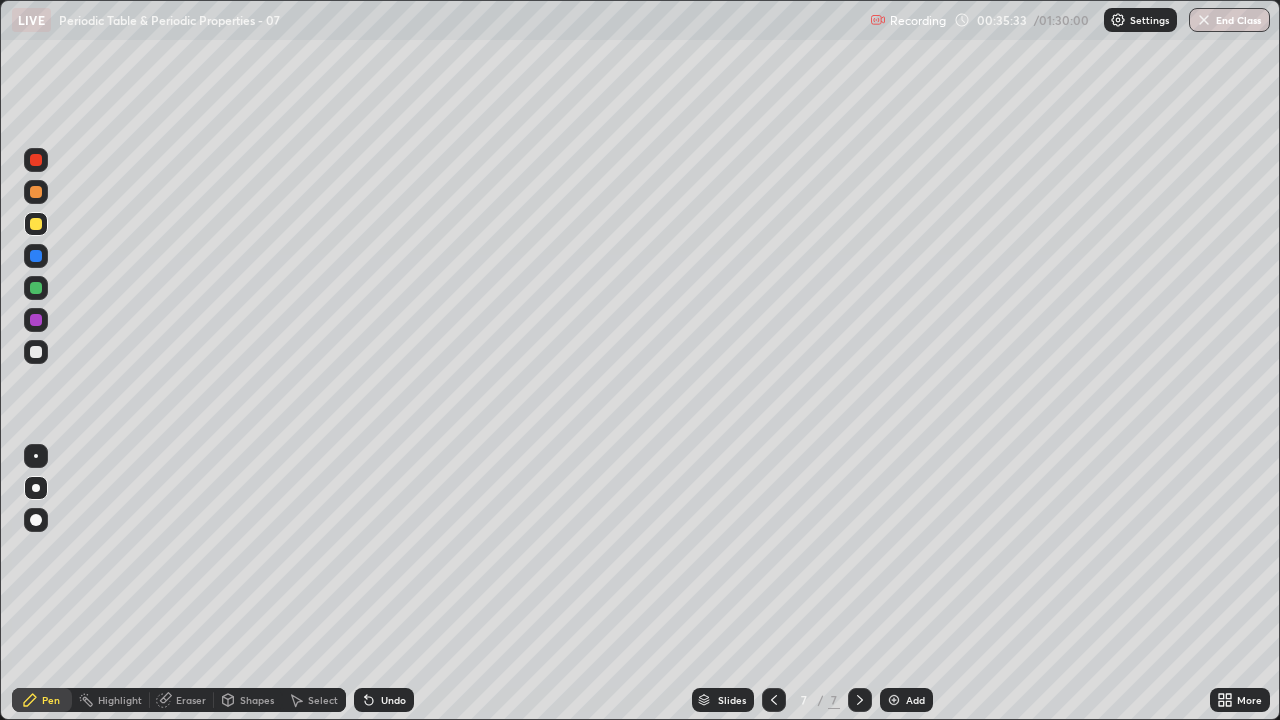click 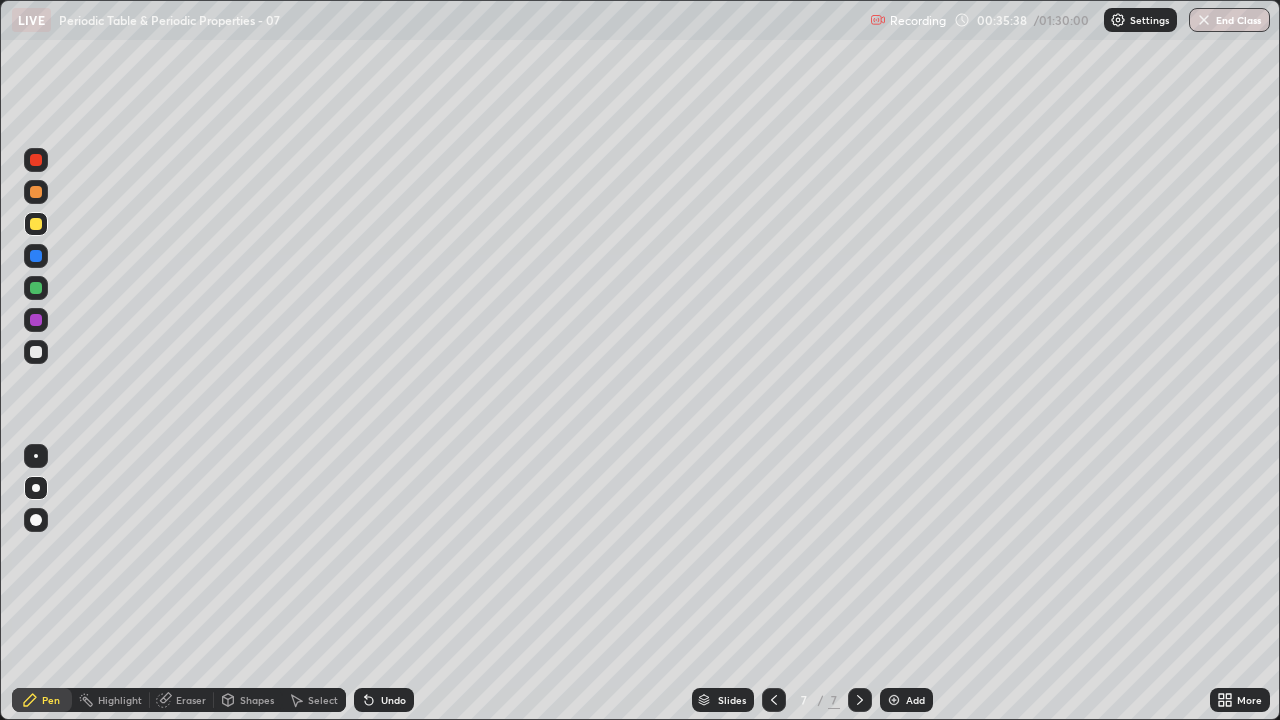 click at bounding box center [36, 352] 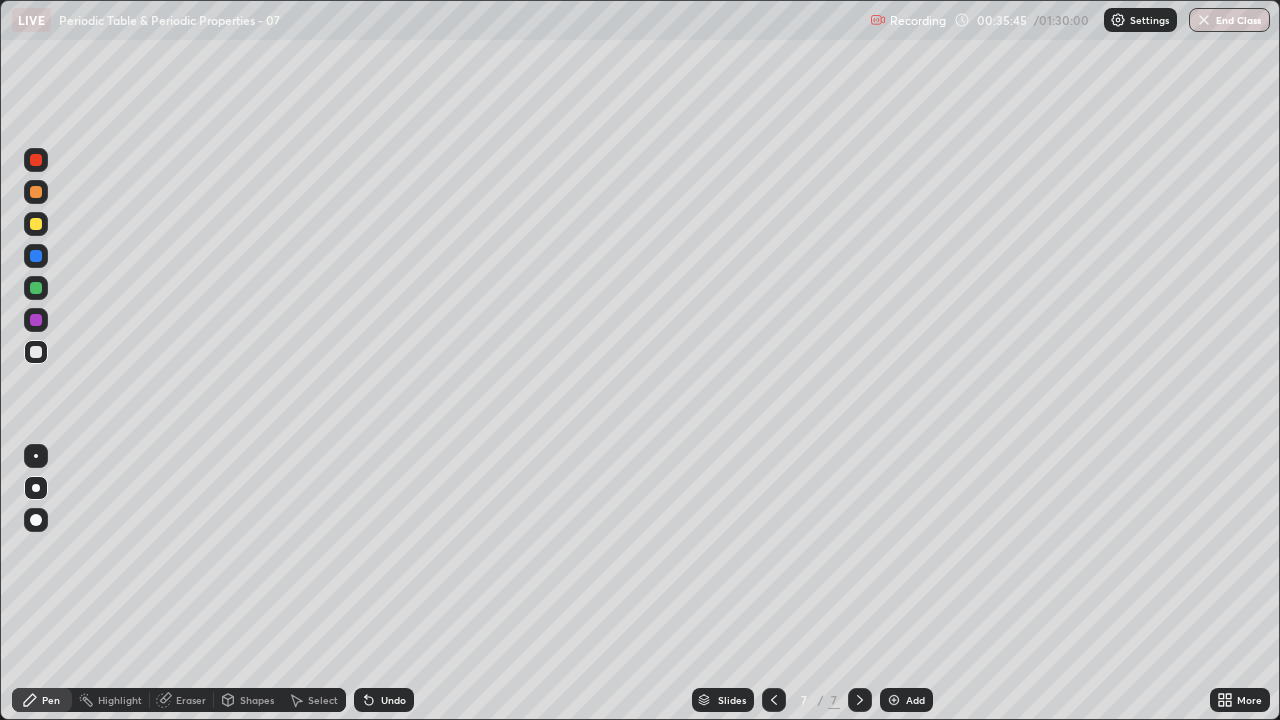 click 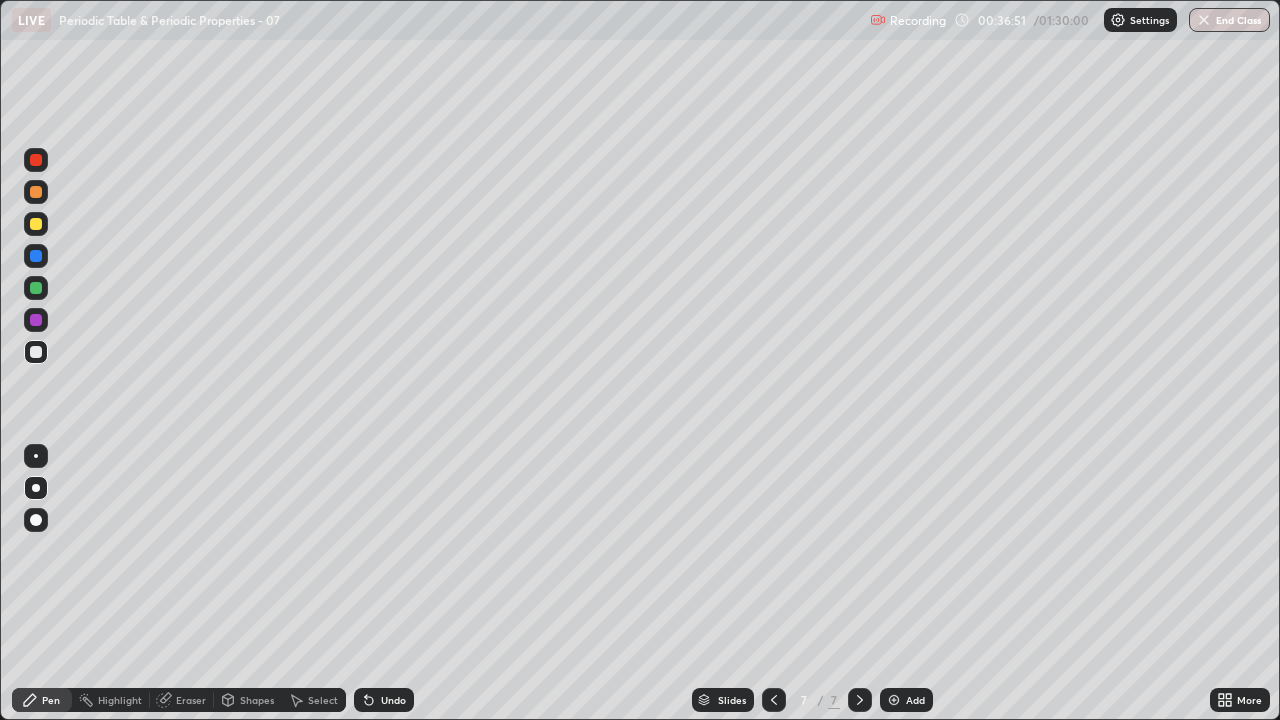 click on "Undo" at bounding box center (393, 700) 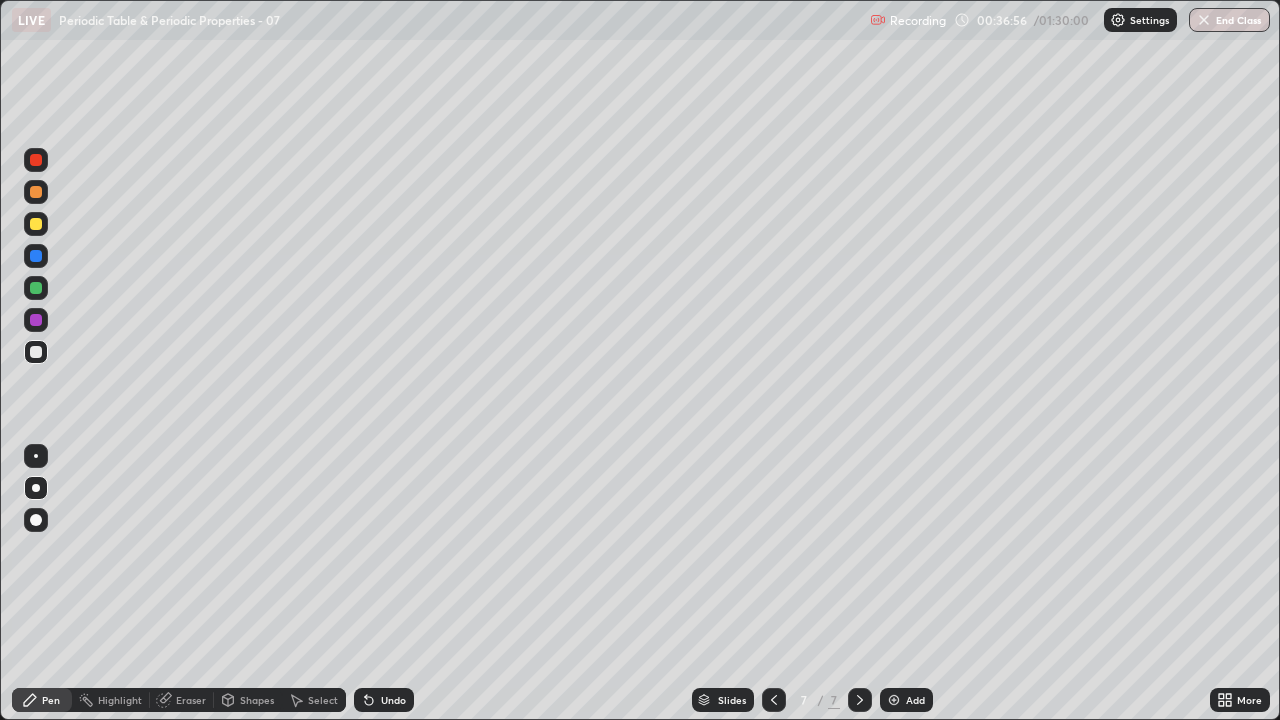 click at bounding box center [36, 288] 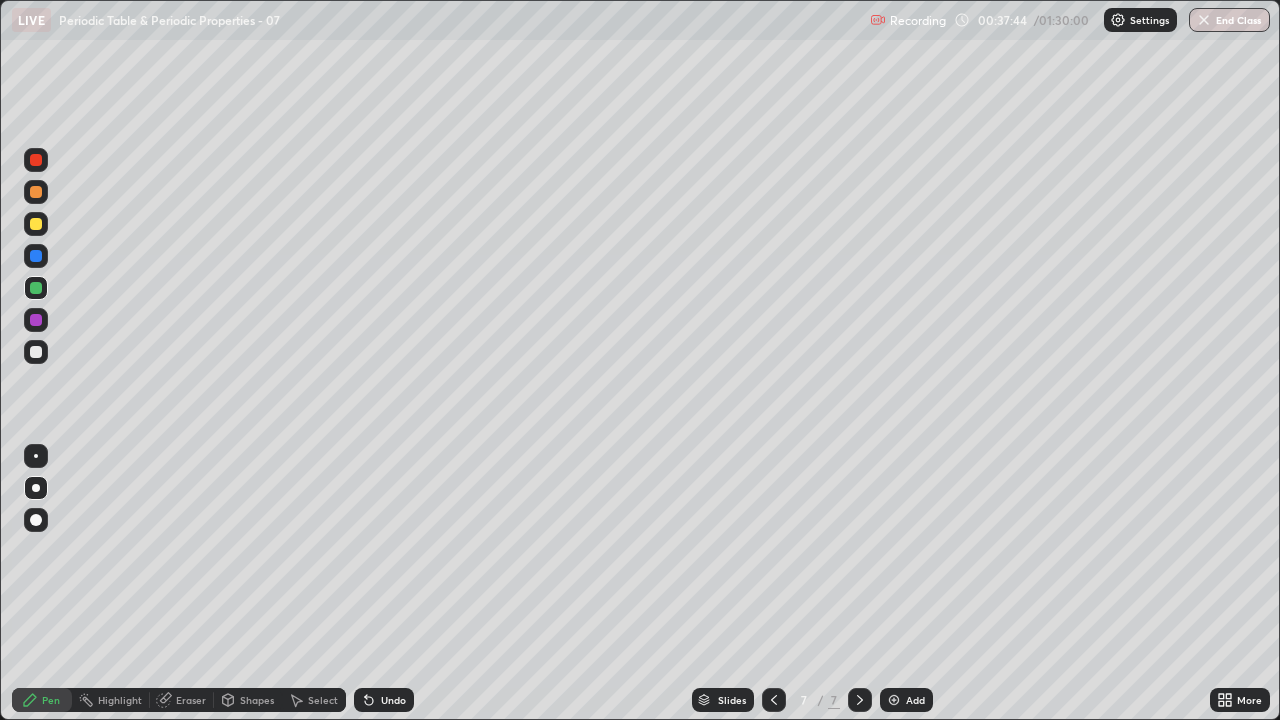 click at bounding box center (36, 352) 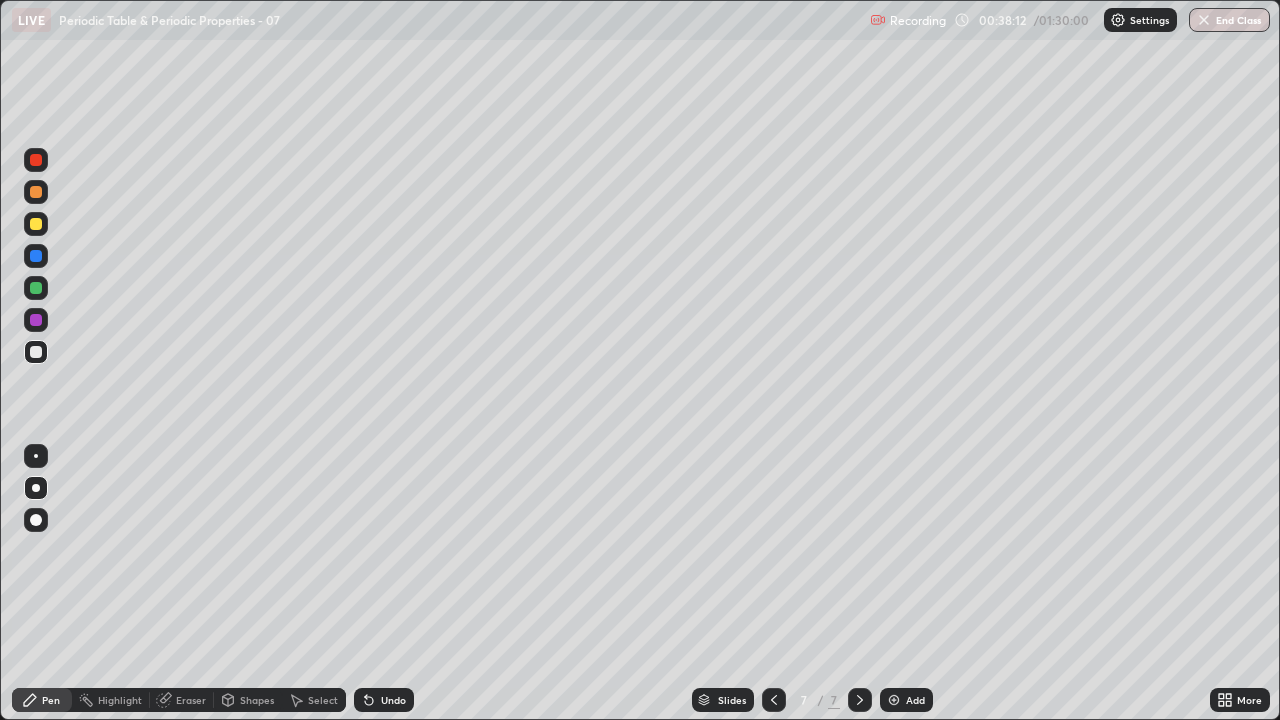 click on "Add" at bounding box center (915, 700) 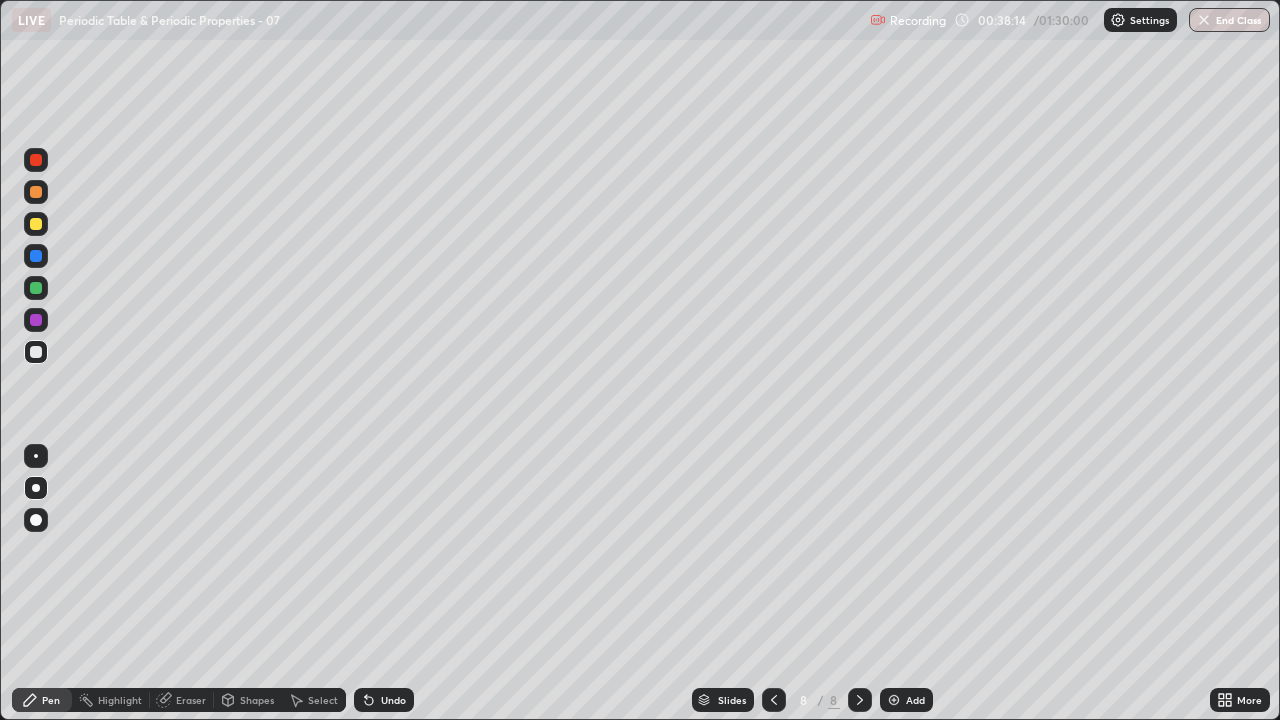 click at bounding box center [36, 224] 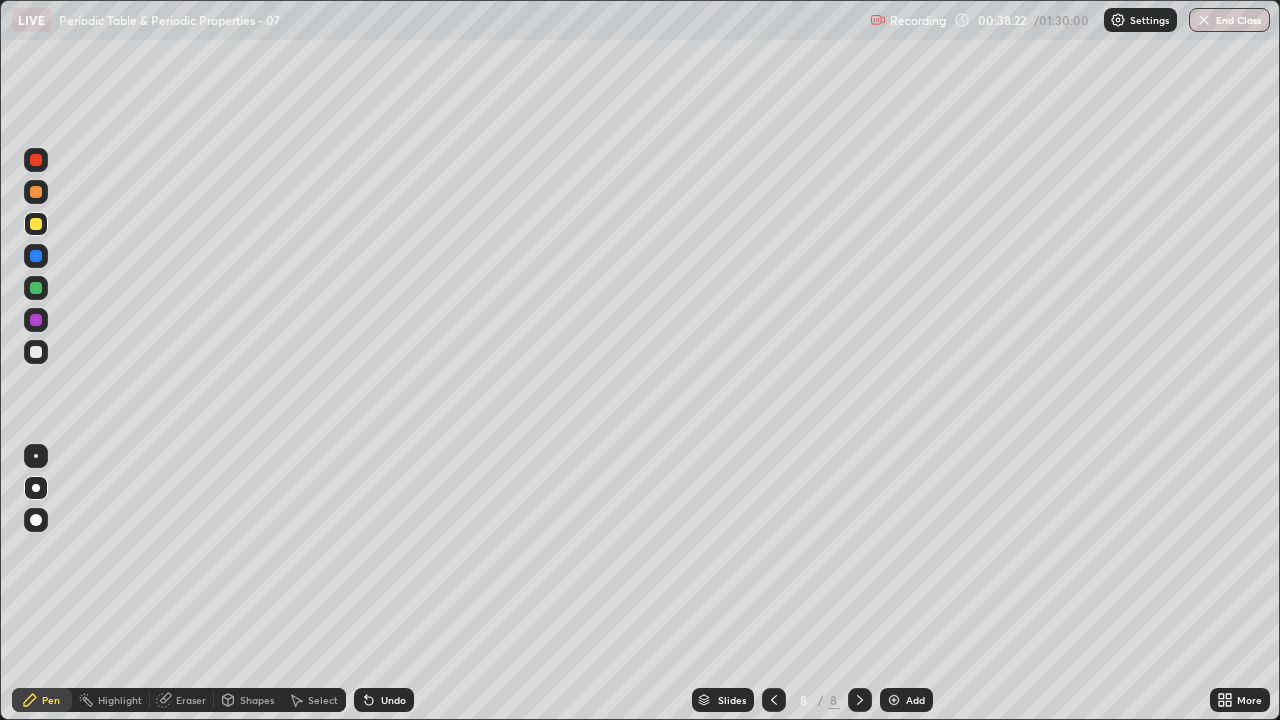 click at bounding box center [36, 352] 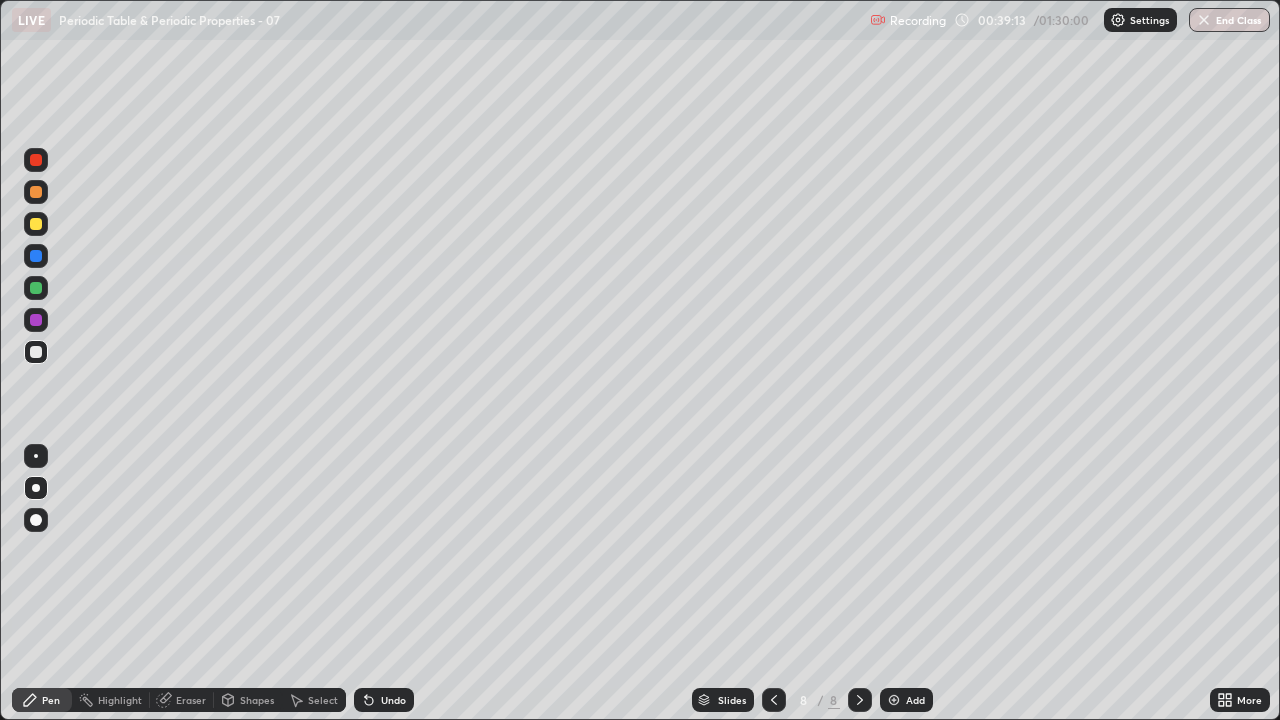 click at bounding box center [36, 224] 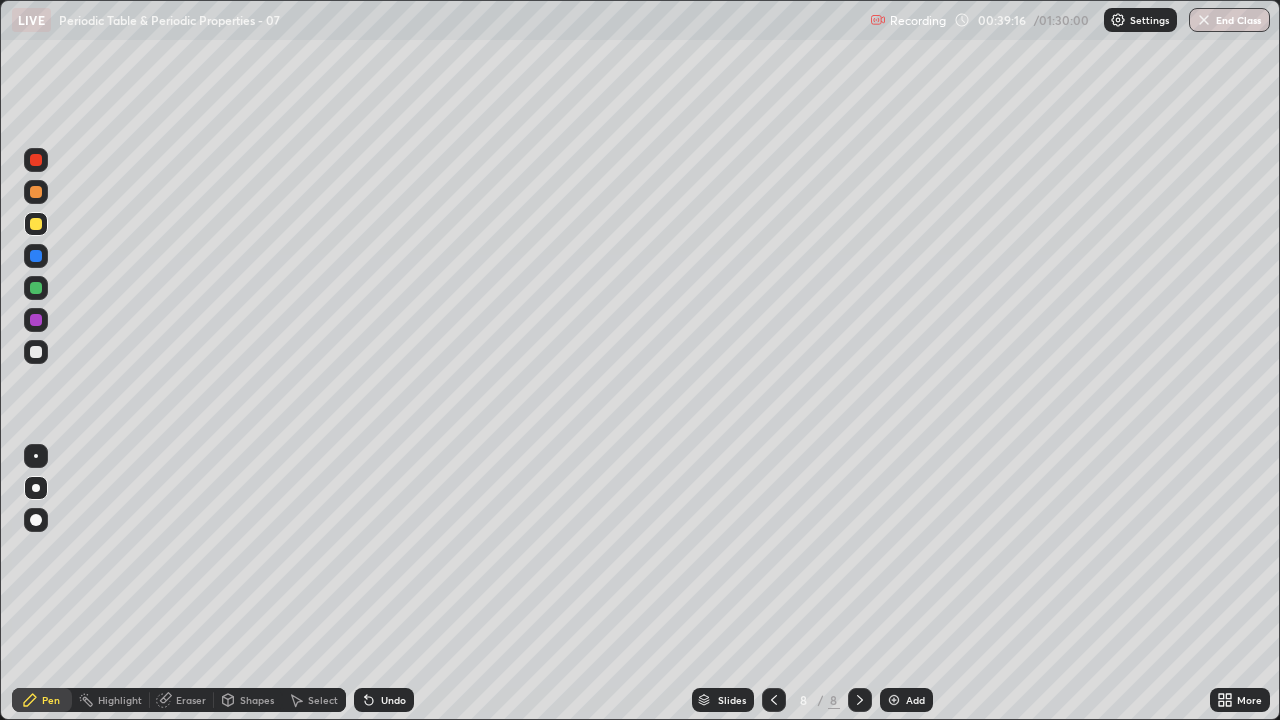 click at bounding box center (36, 288) 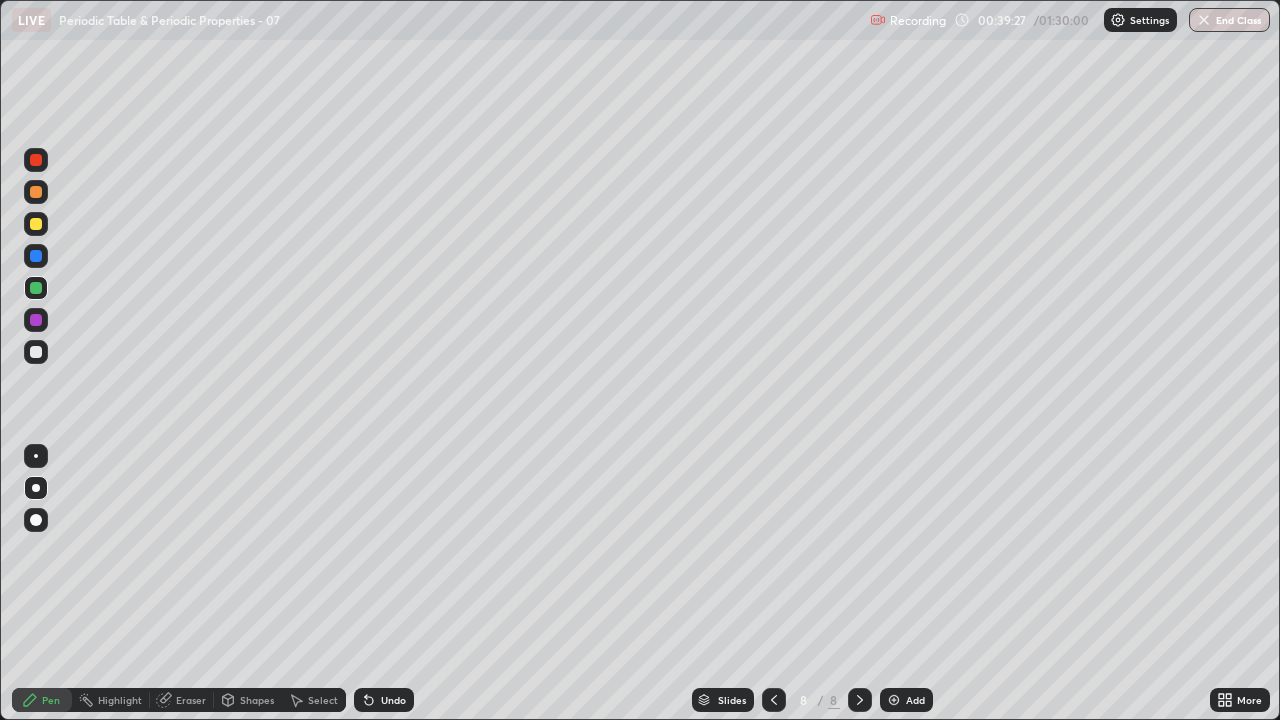 click on "Undo" at bounding box center [393, 700] 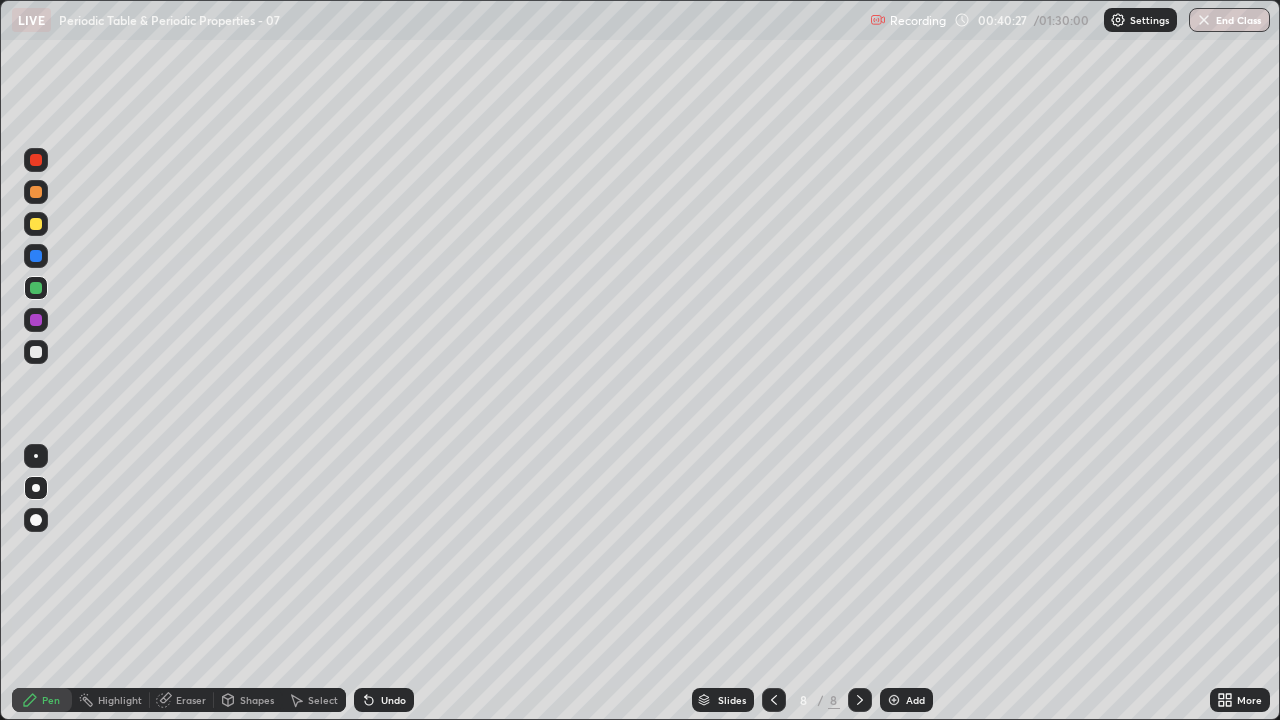 click at bounding box center [36, 224] 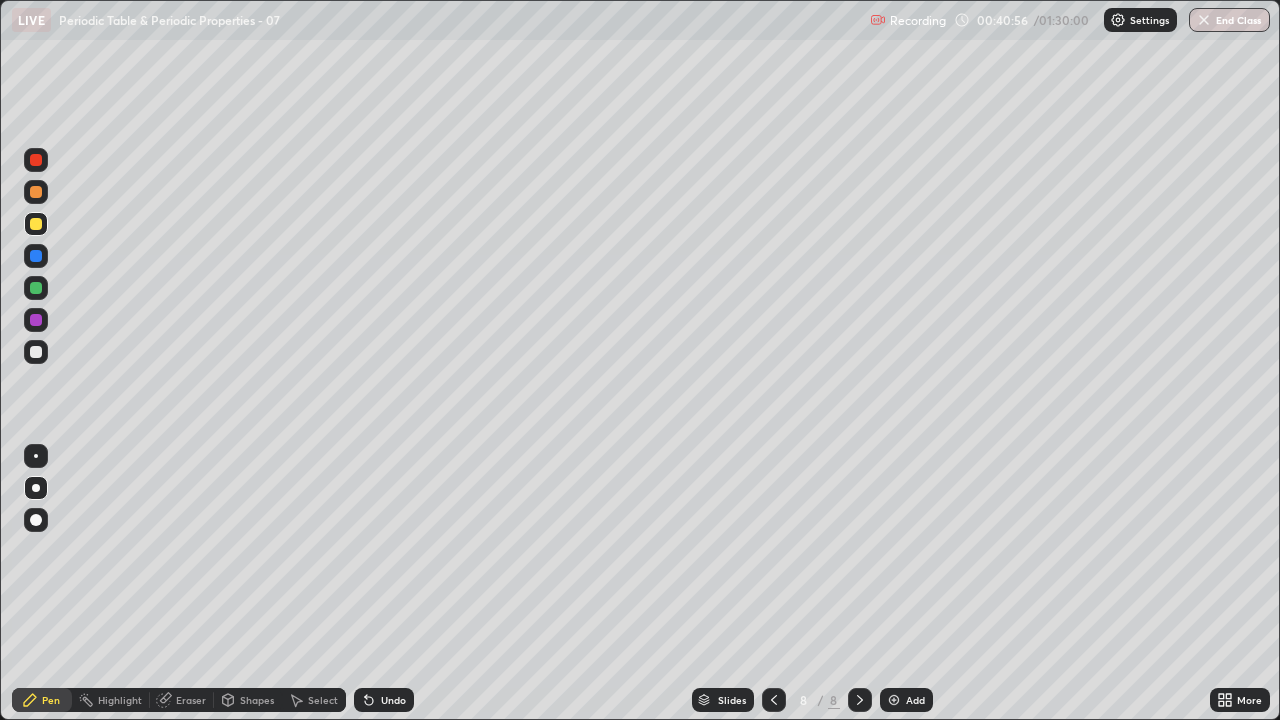 click on "Undo" at bounding box center [393, 700] 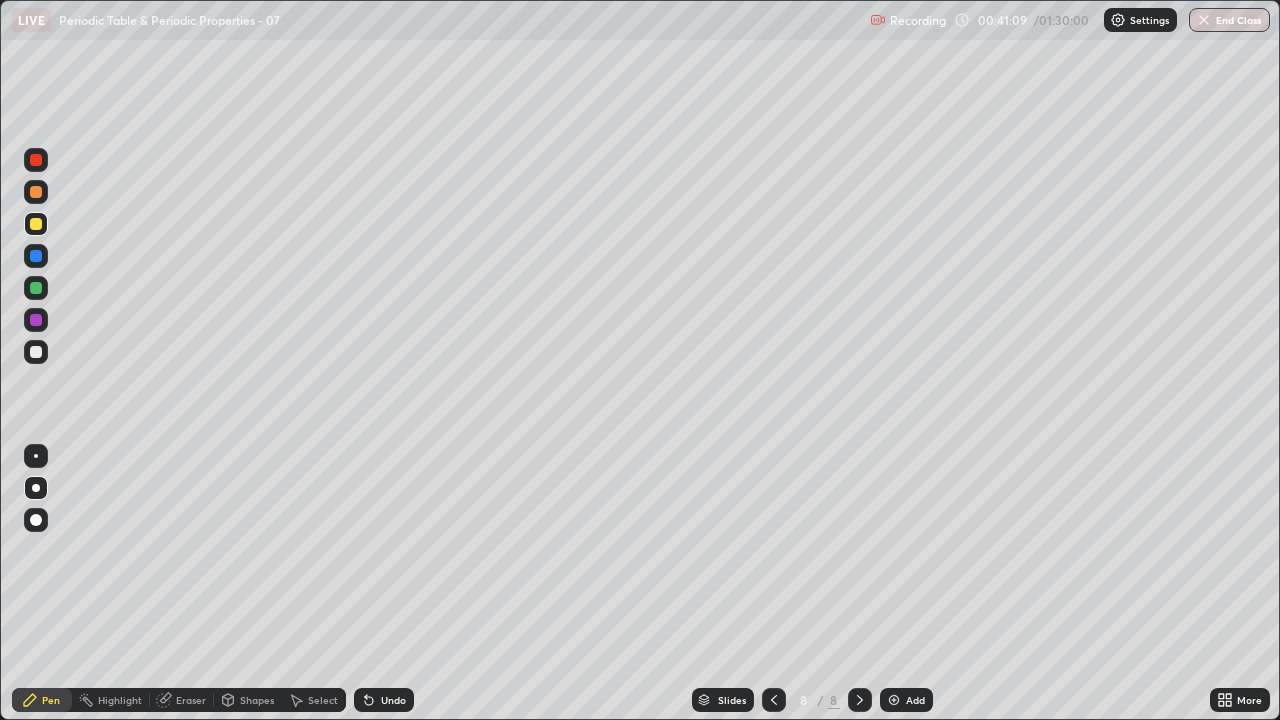 click on "Undo" at bounding box center [393, 700] 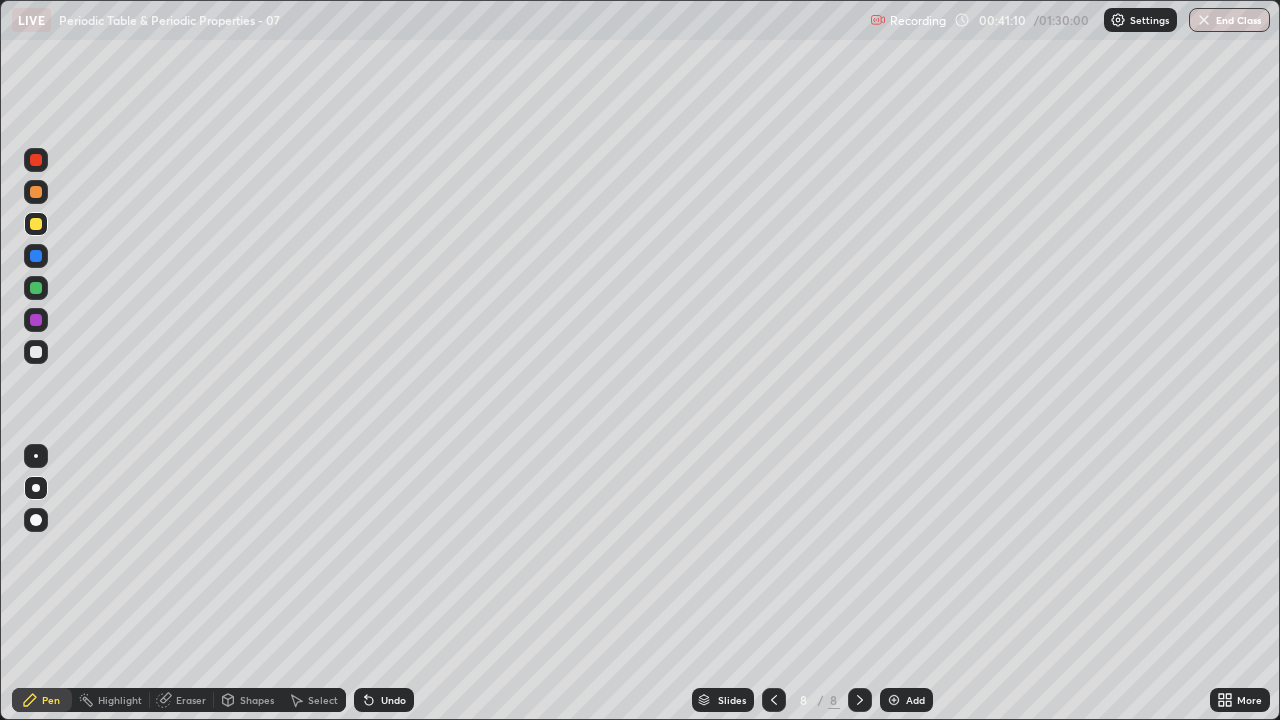click on "Undo" at bounding box center (393, 700) 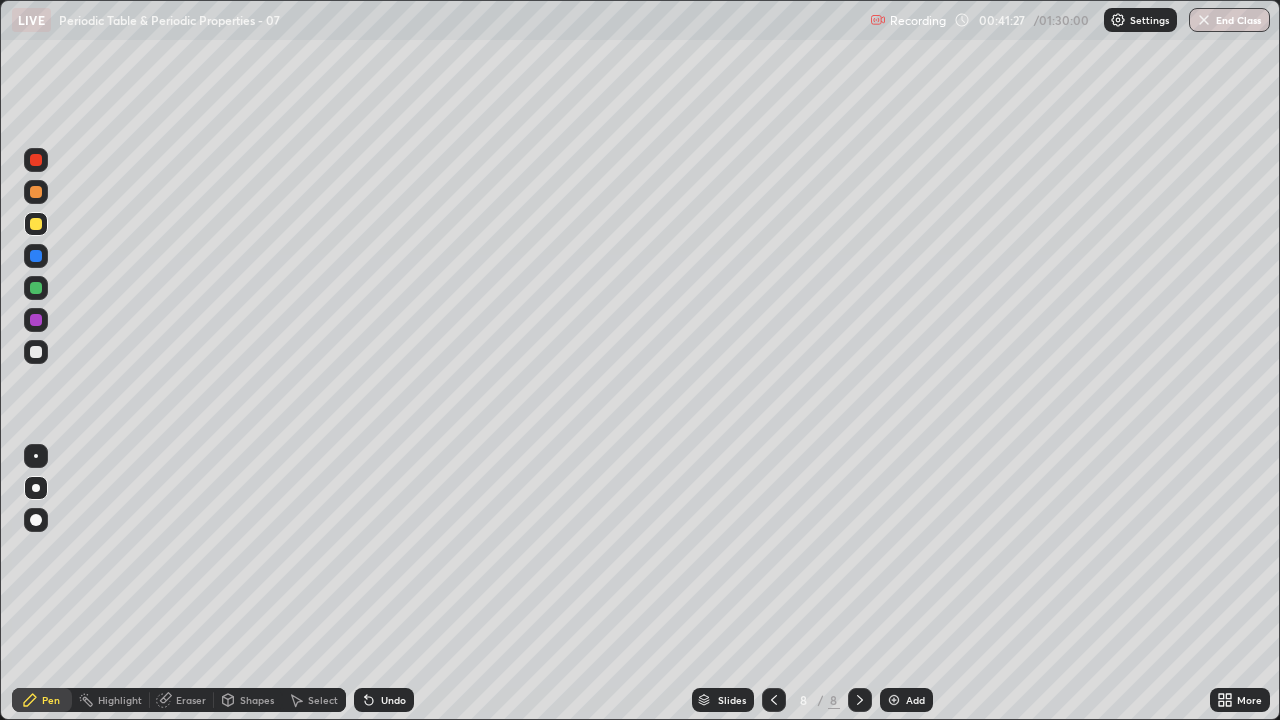 click at bounding box center (36, 352) 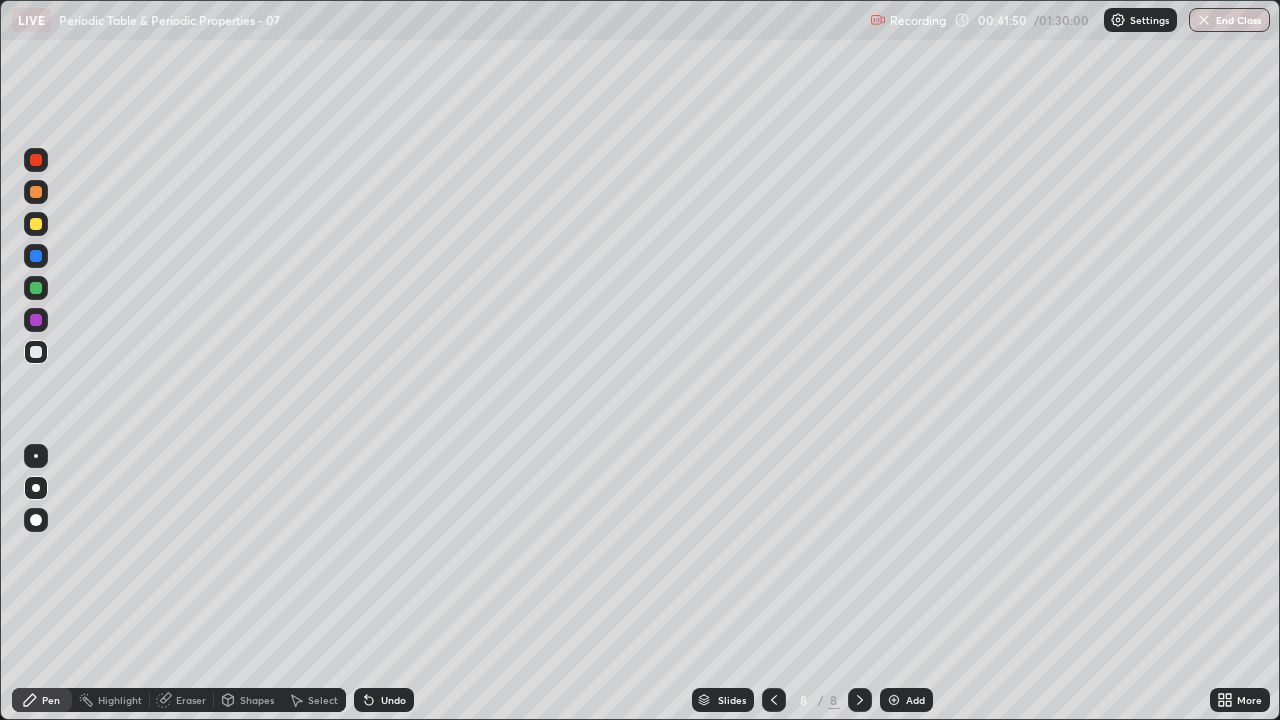 click at bounding box center (774, 700) 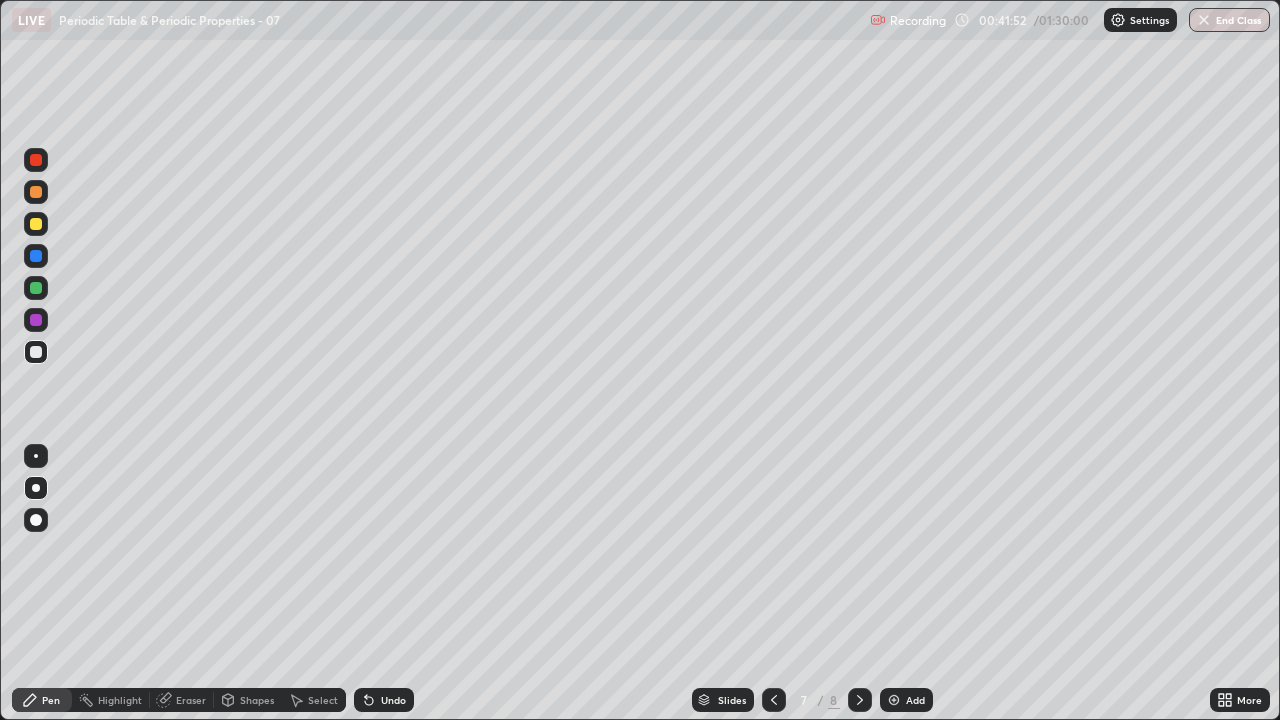 click at bounding box center [860, 700] 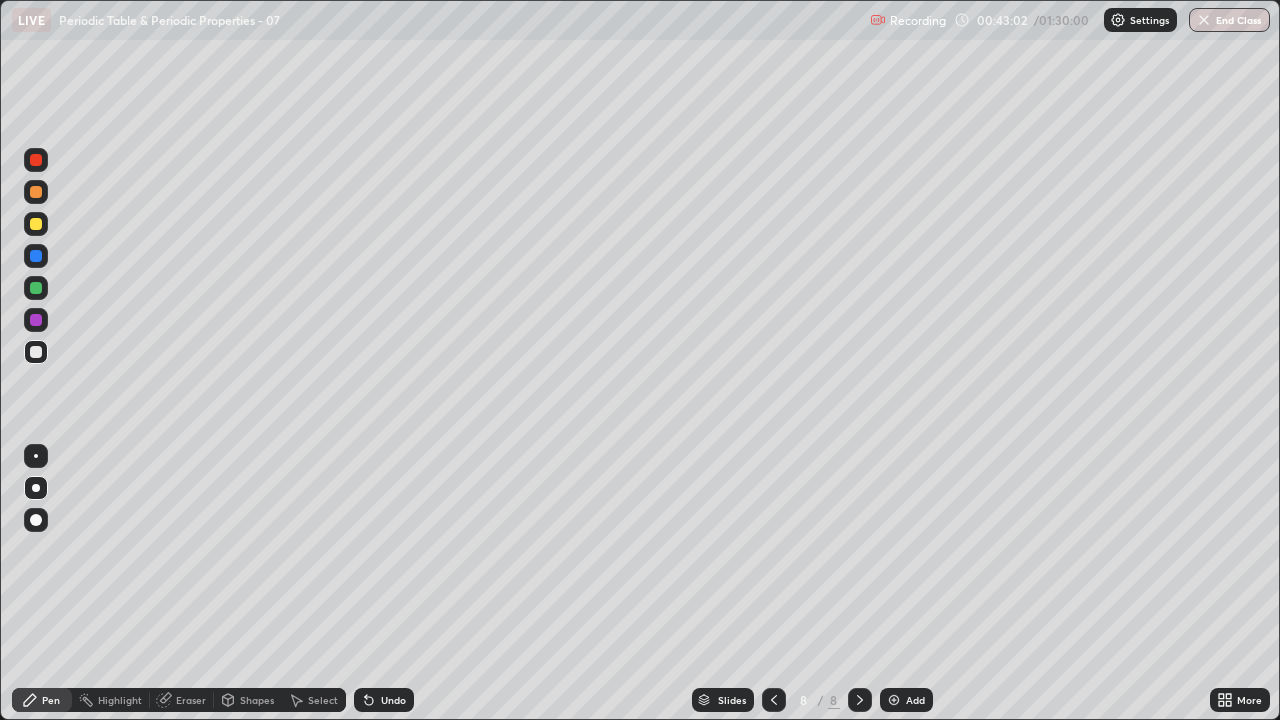 click 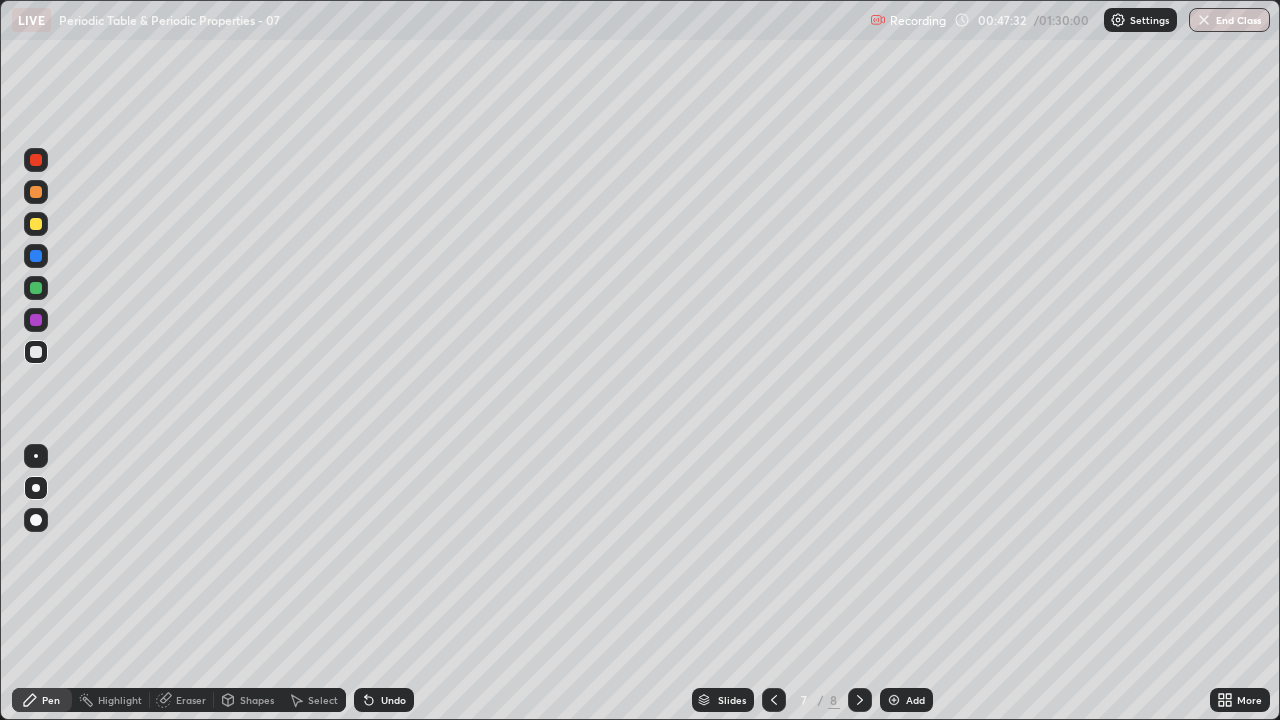 click 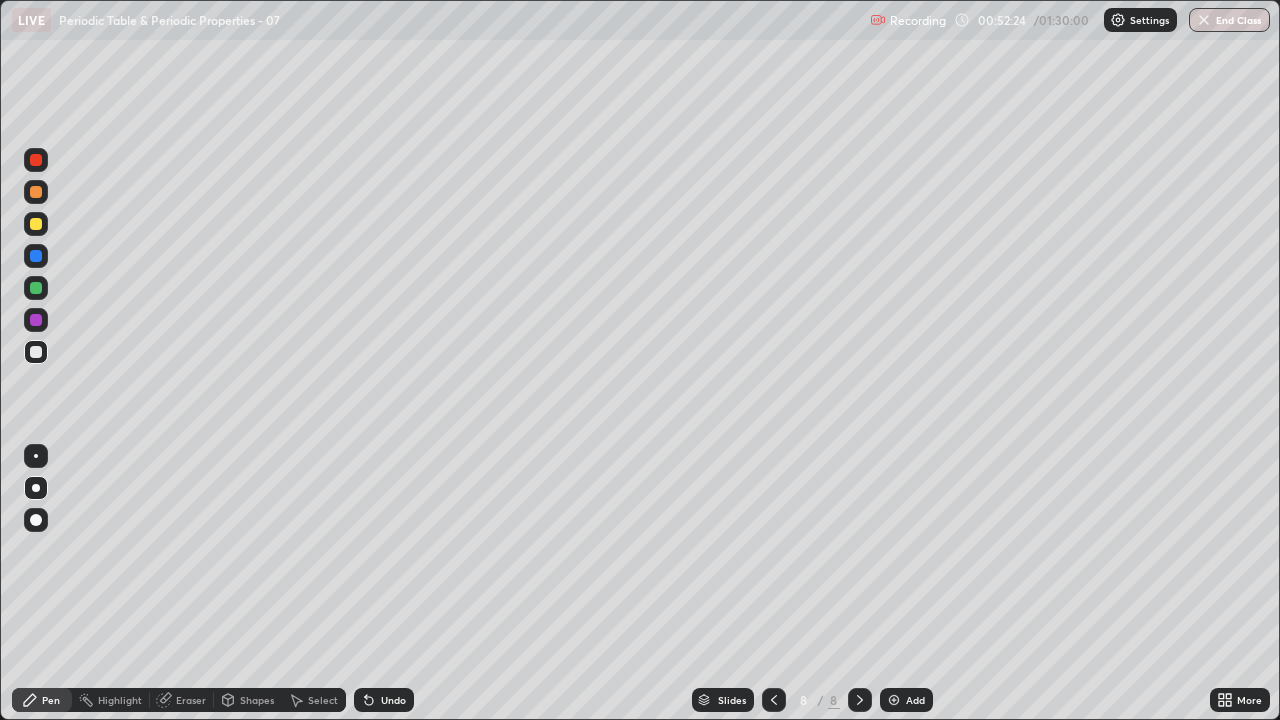 click on "Add" at bounding box center (915, 700) 